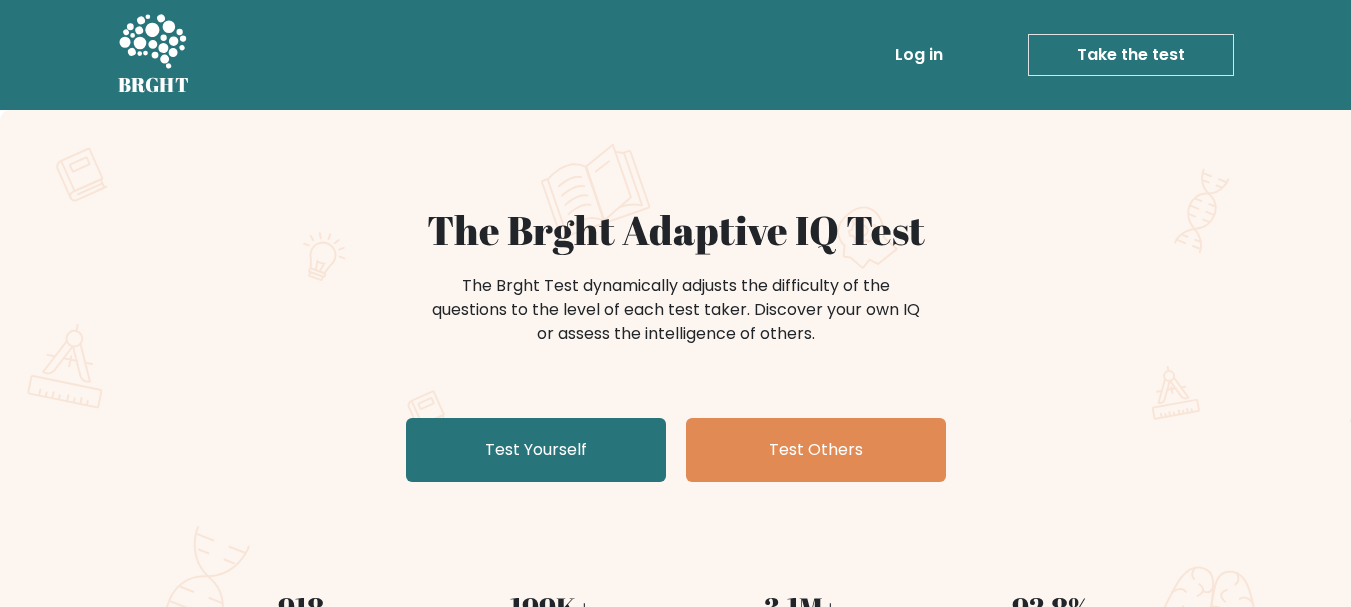 scroll, scrollTop: 0, scrollLeft: 0, axis: both 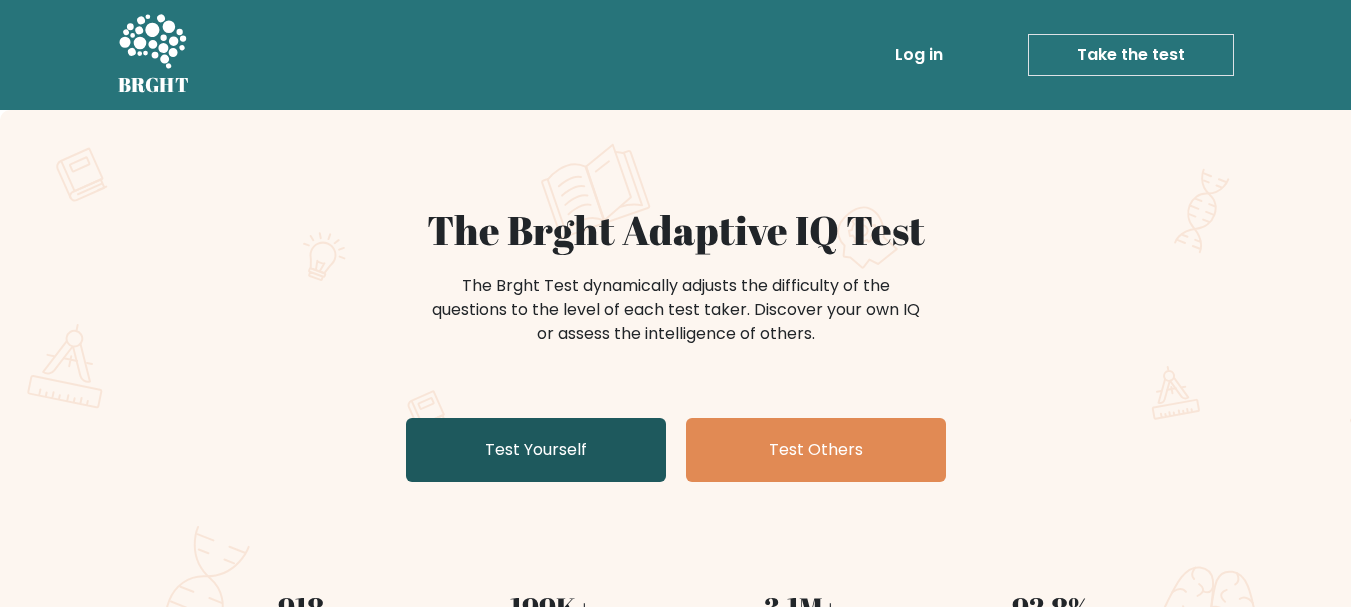 click on "Test Yourself" at bounding box center (536, 450) 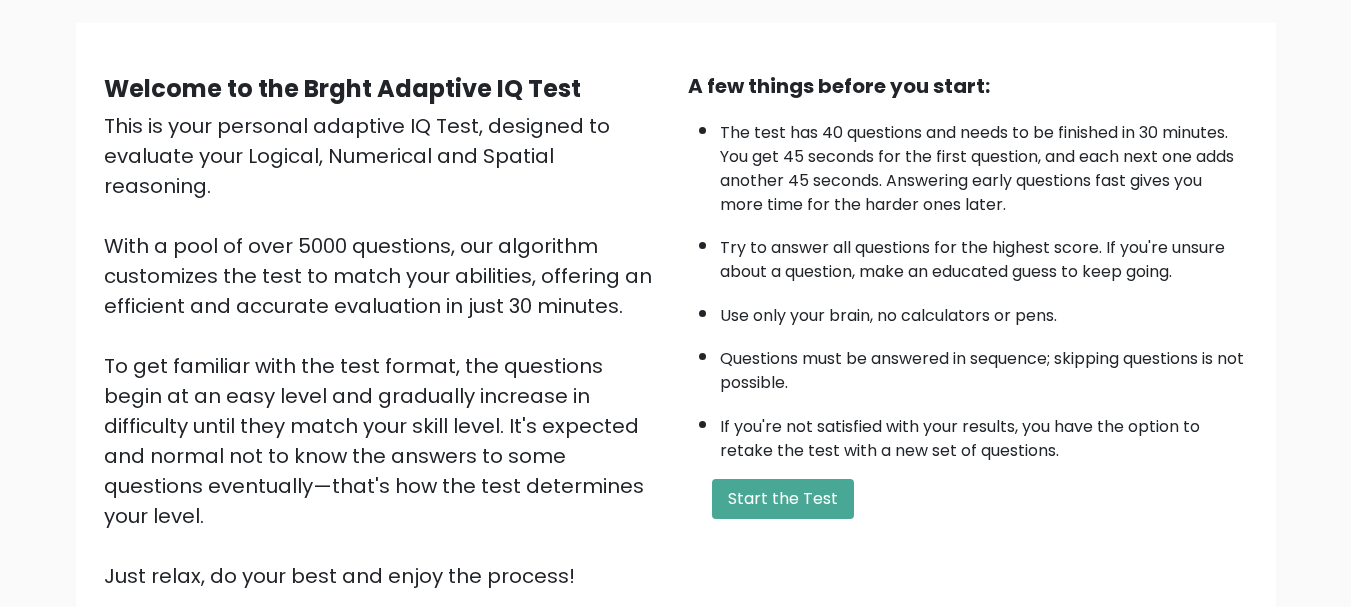 scroll, scrollTop: 300, scrollLeft: 0, axis: vertical 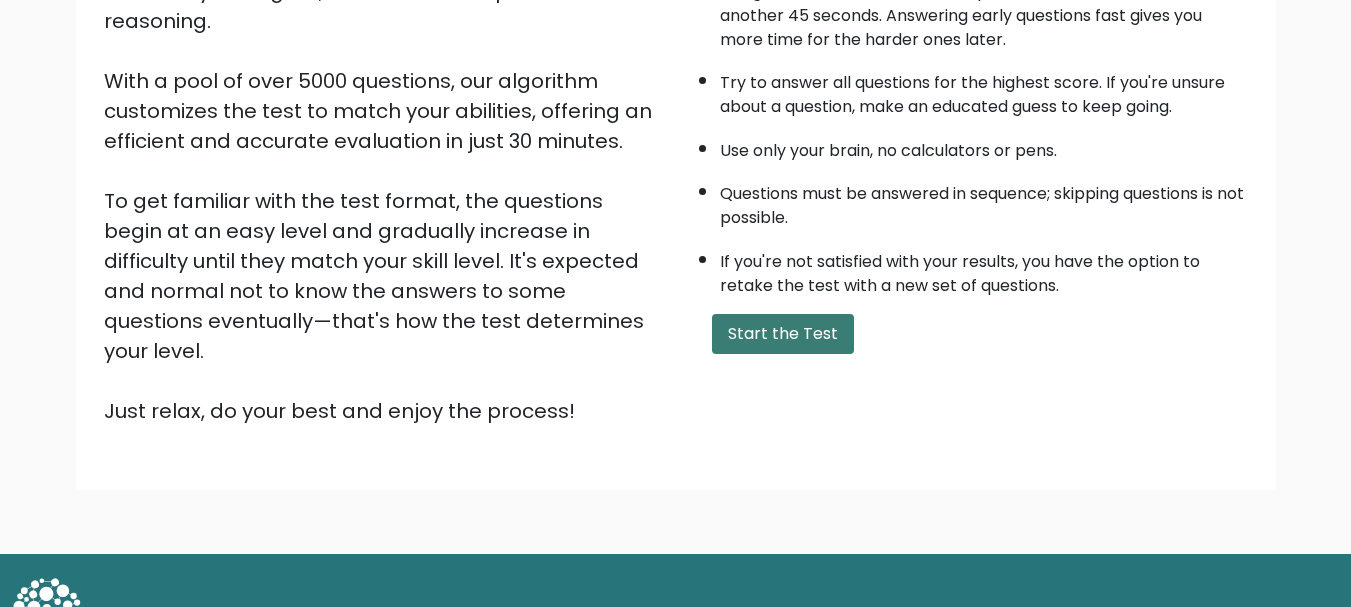 click on "Start the Test" at bounding box center (783, 334) 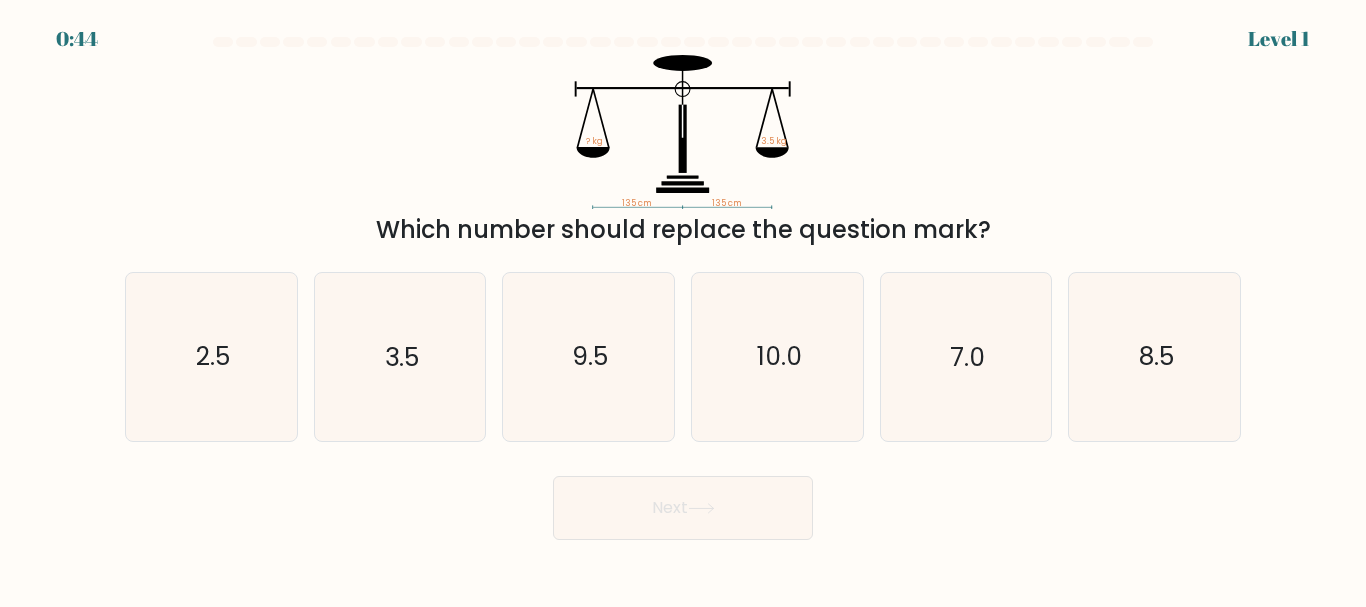 scroll, scrollTop: 0, scrollLeft: 0, axis: both 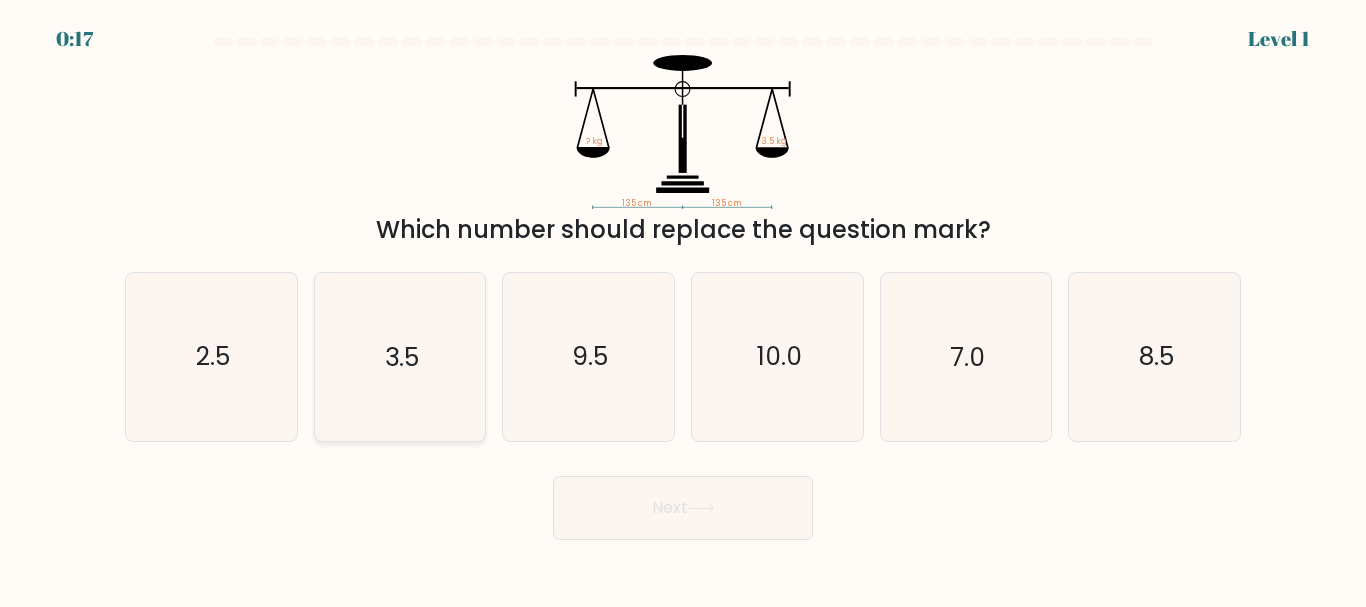 click on "3.5" 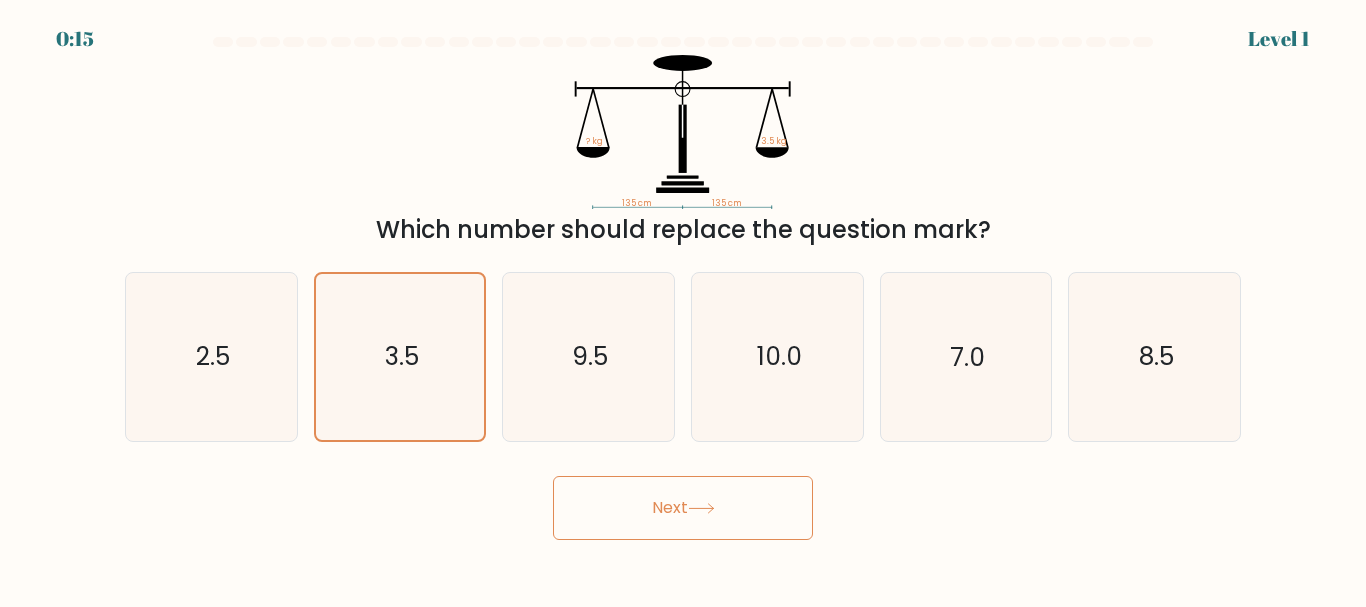 click on "Next" at bounding box center [683, 508] 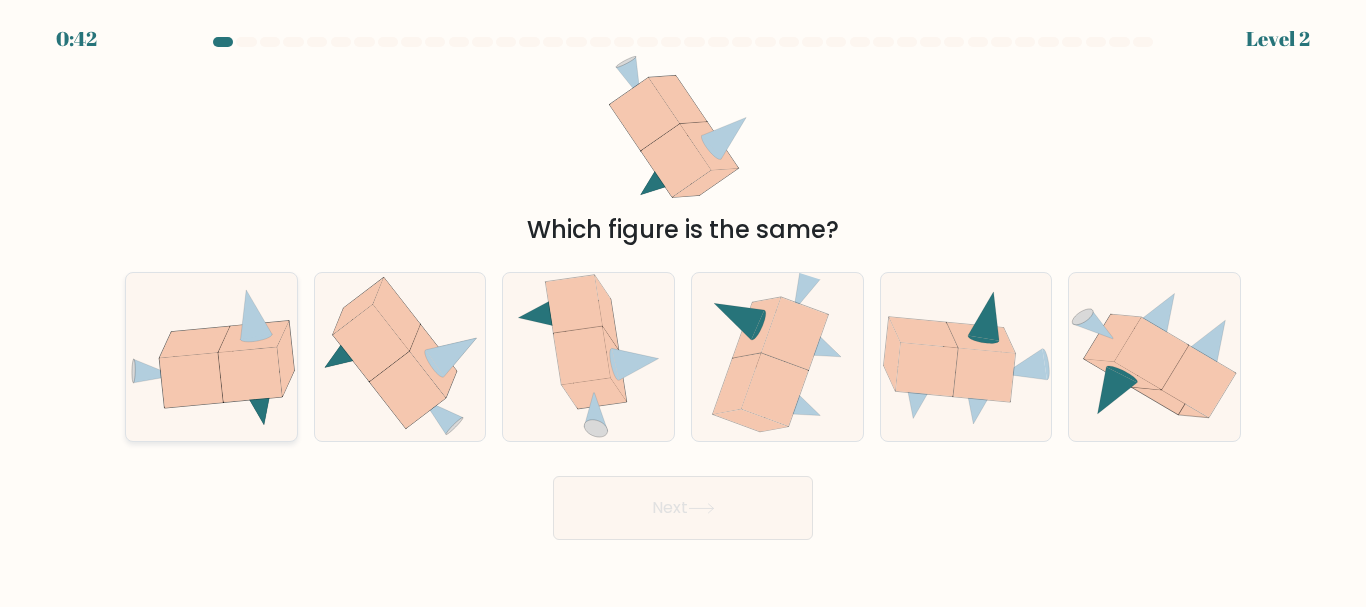 click 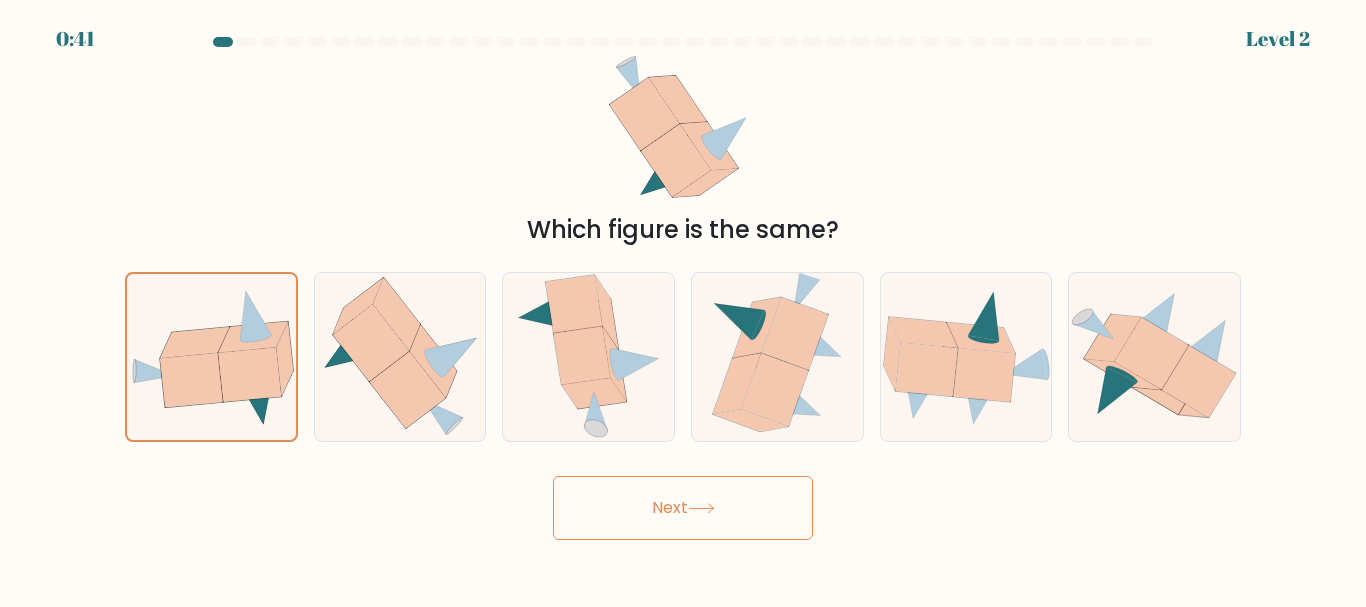 click on "Next" at bounding box center [683, 508] 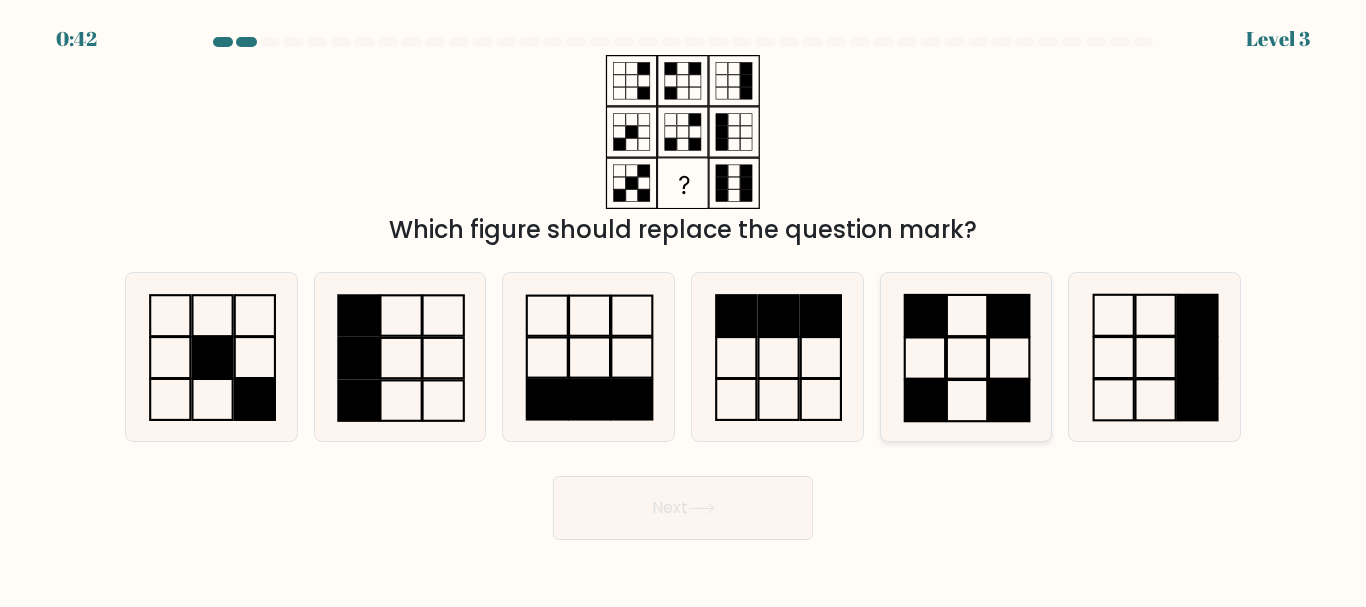 click 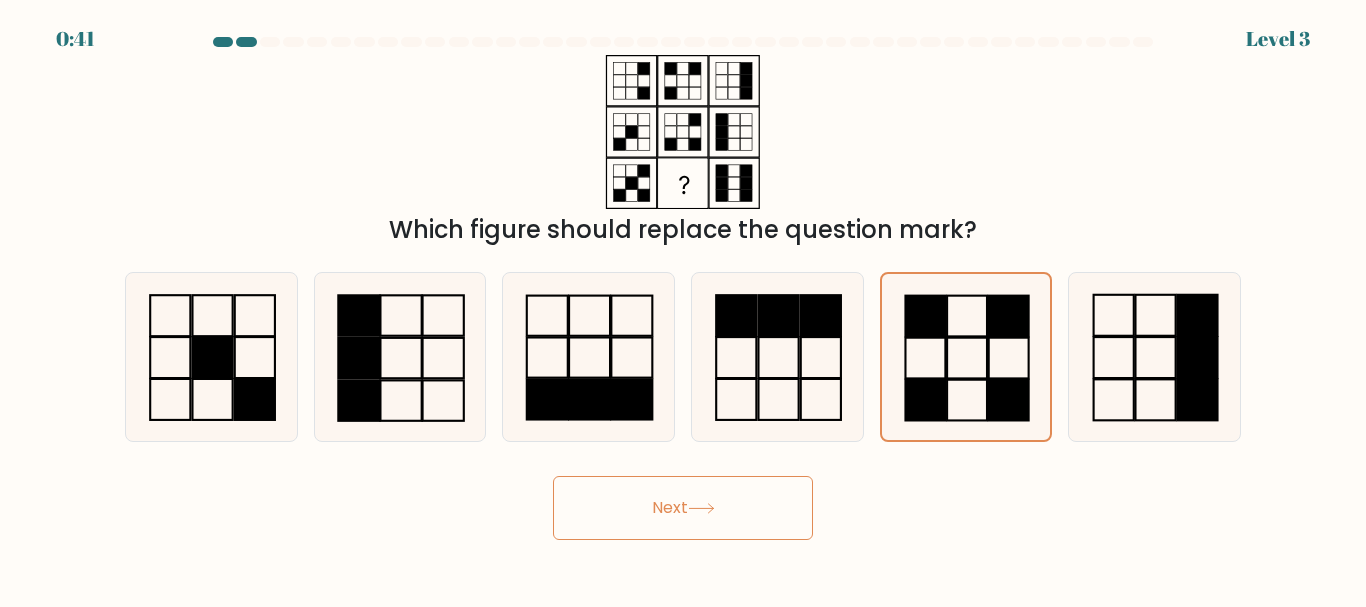 click on "Next" at bounding box center (683, 508) 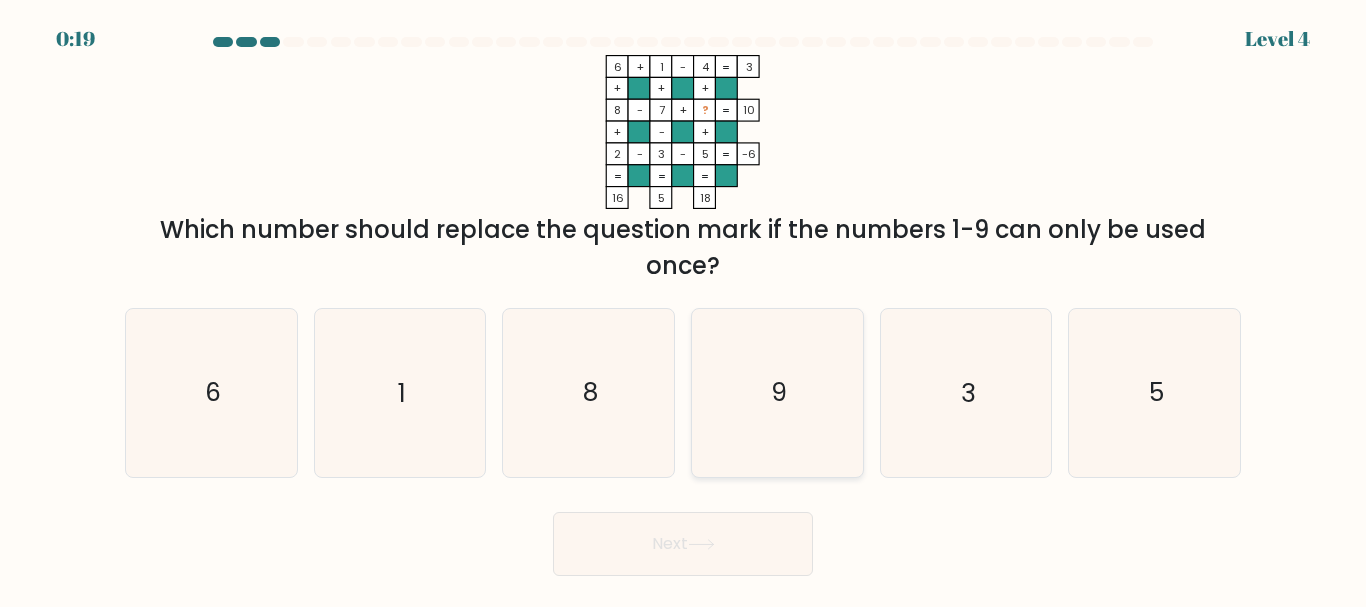 click on "9" 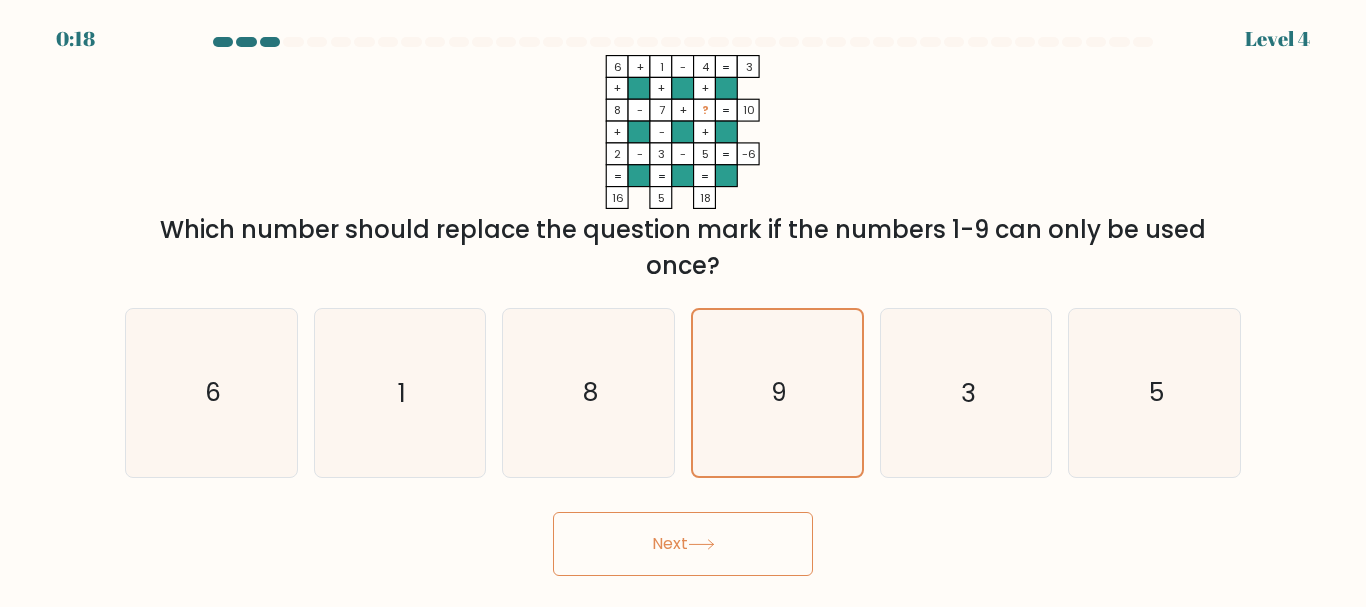 click on "Next" at bounding box center [683, 544] 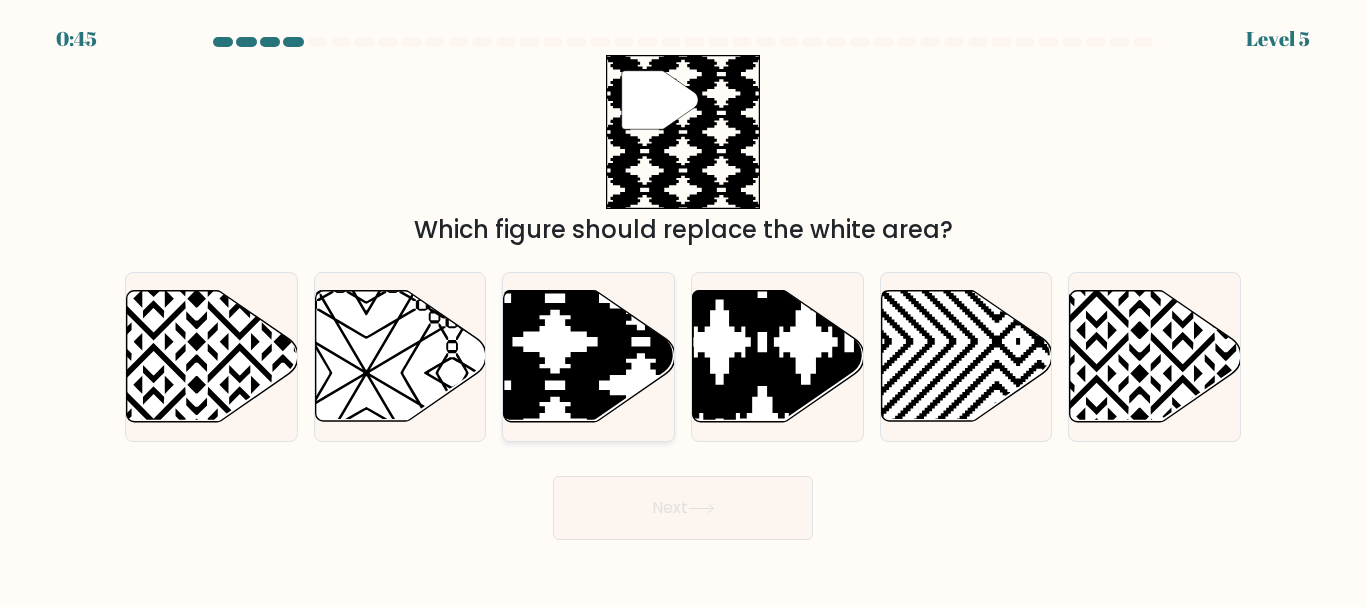 click 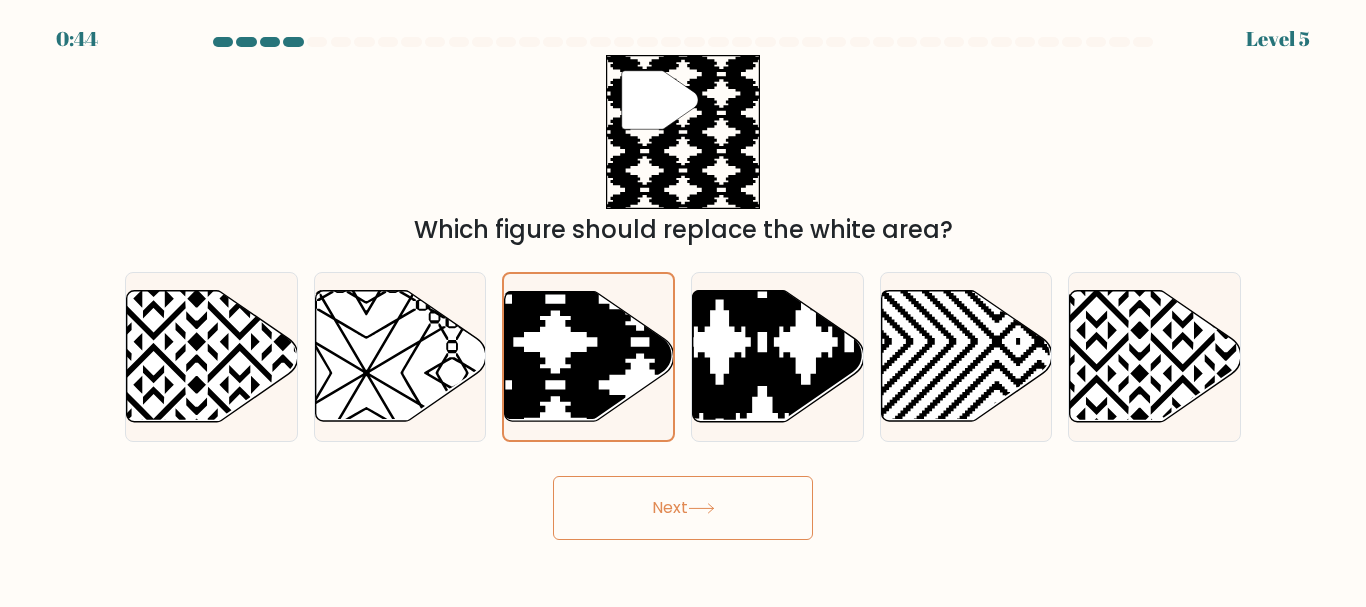 click on "Next" at bounding box center [683, 508] 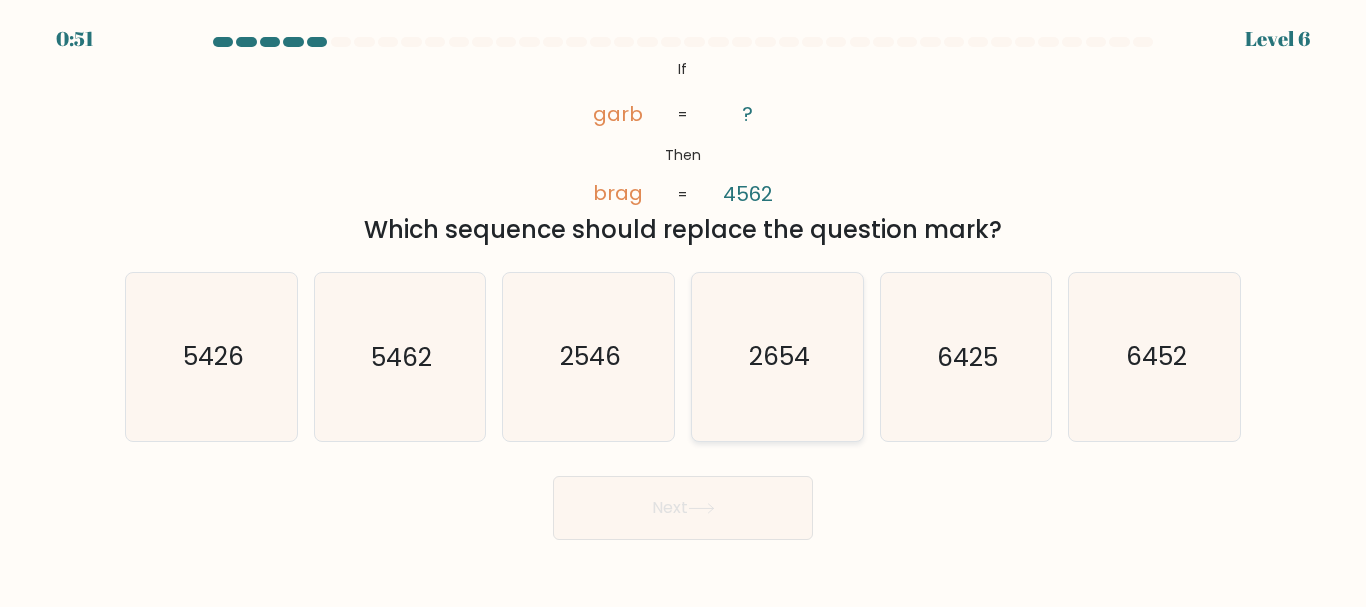 click on "2654" 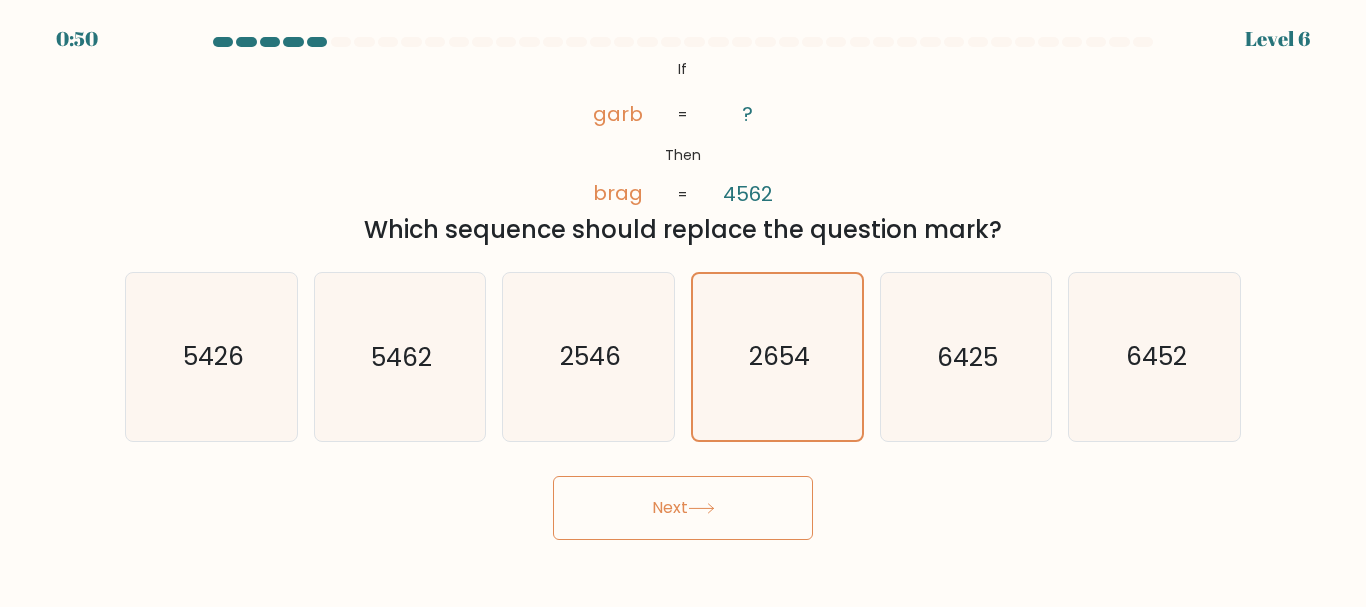 click on "Next" at bounding box center [683, 508] 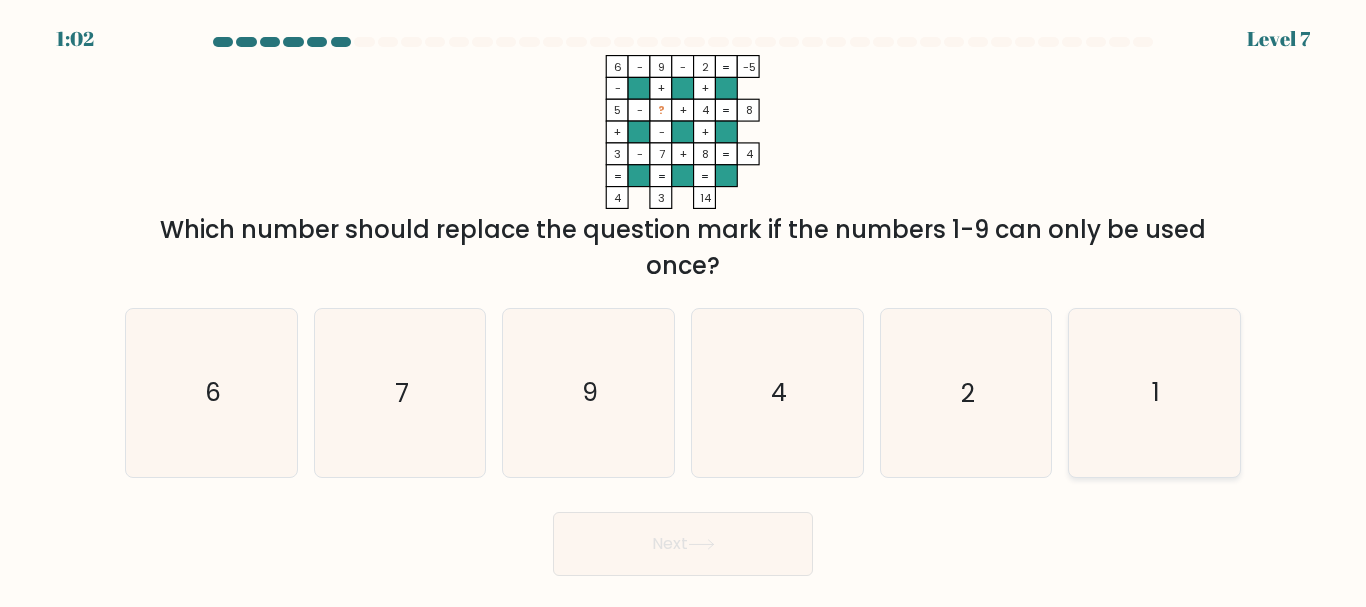 click on "1" 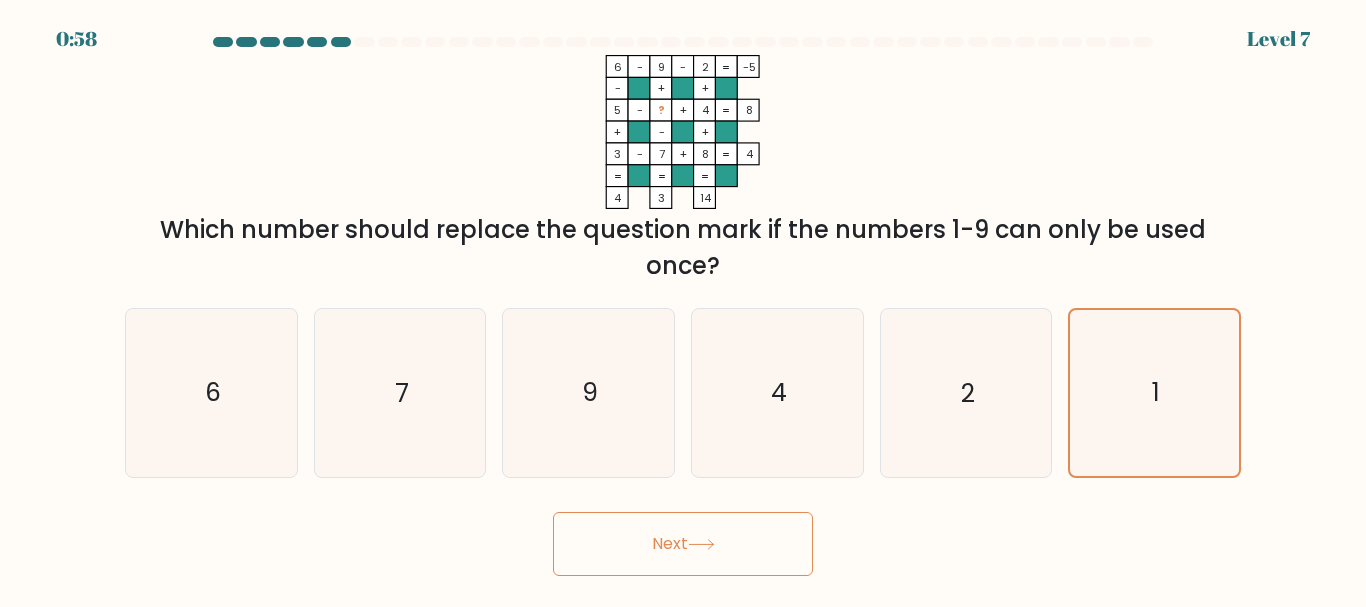click on "Next" at bounding box center [683, 544] 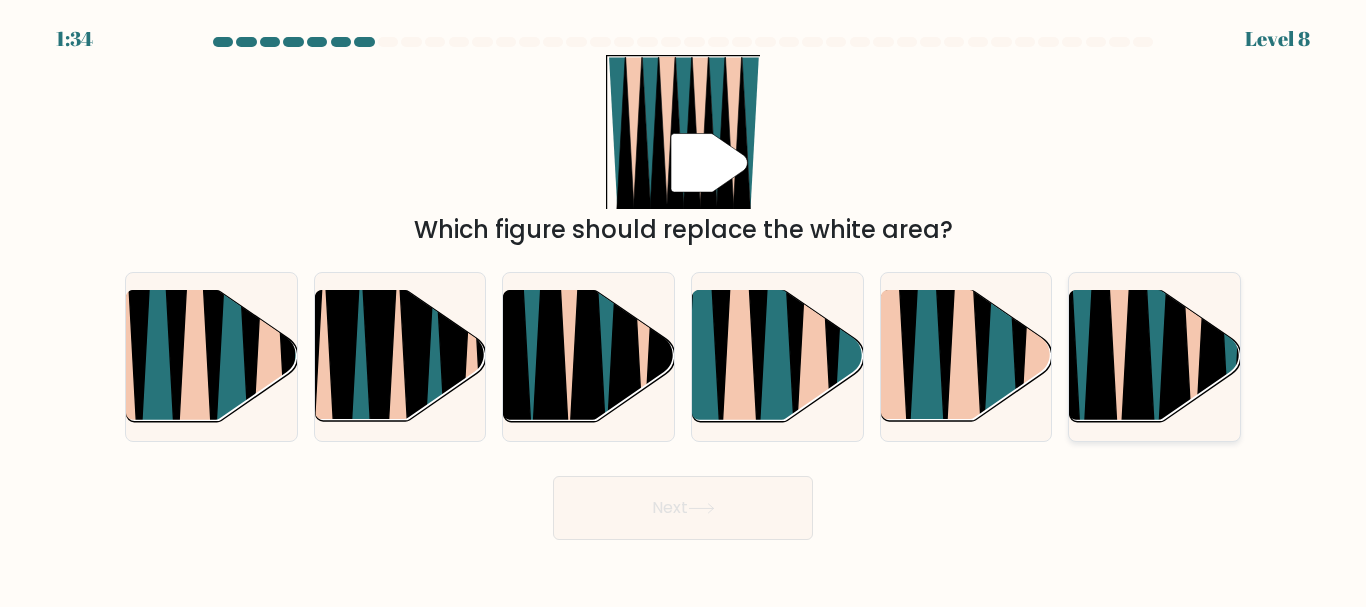 click 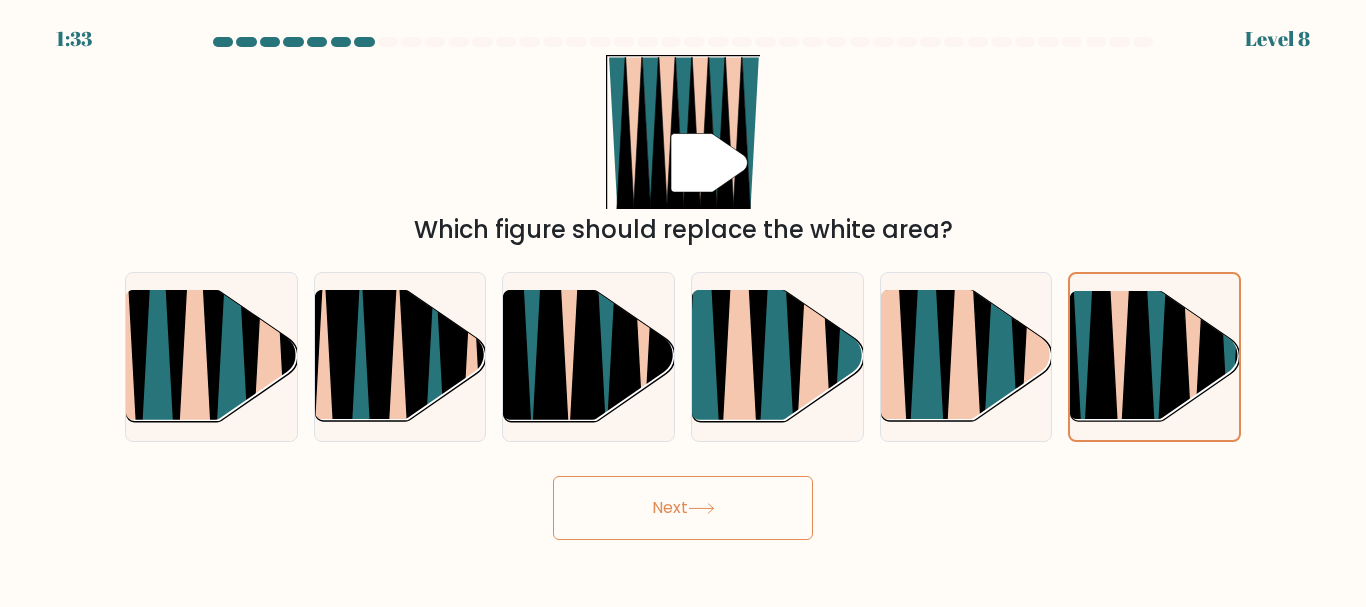 click on "Next" at bounding box center [683, 508] 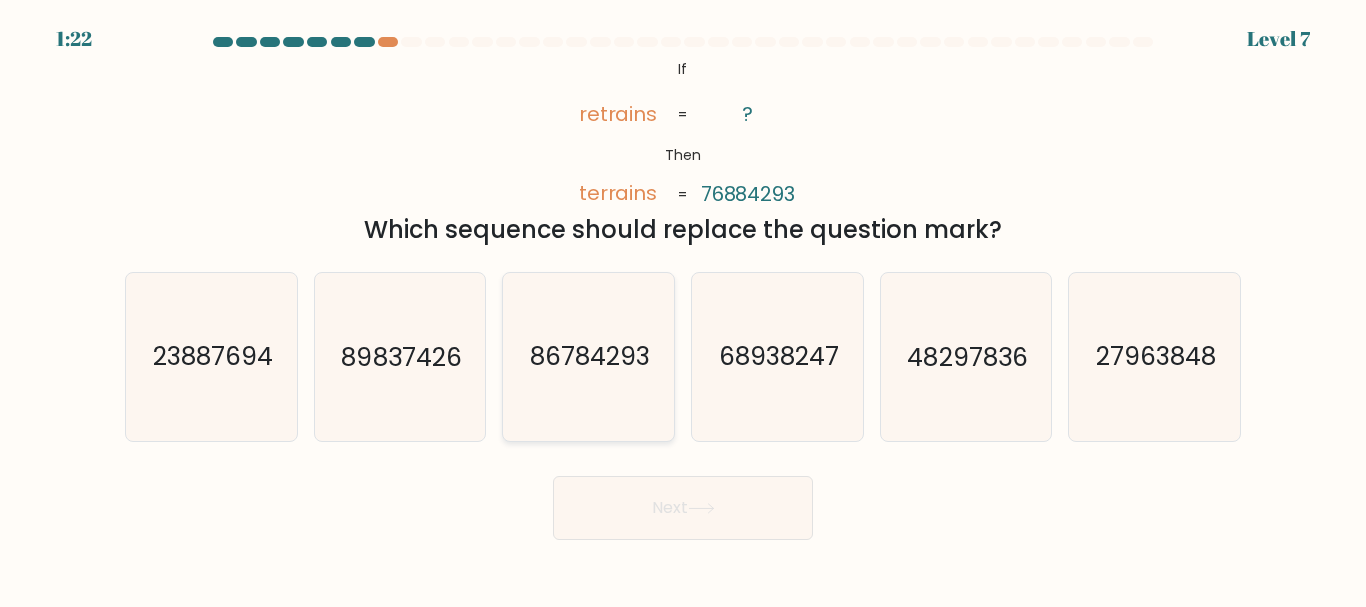 click on "86784293" 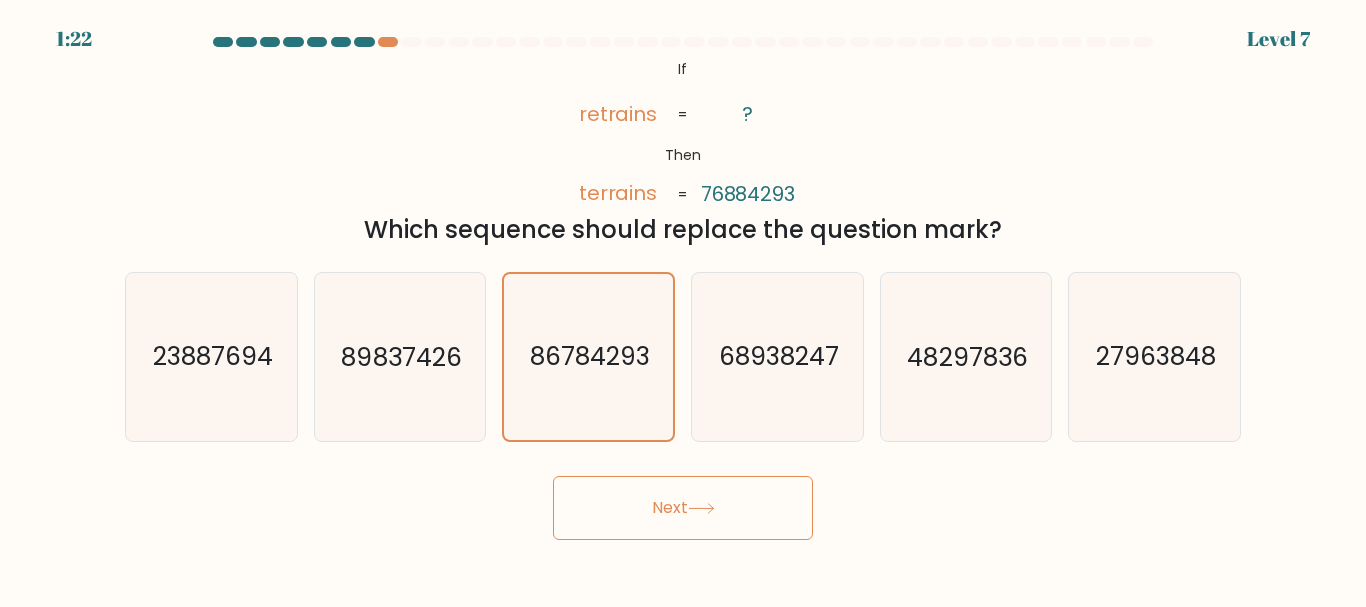 click on "Next" at bounding box center [683, 508] 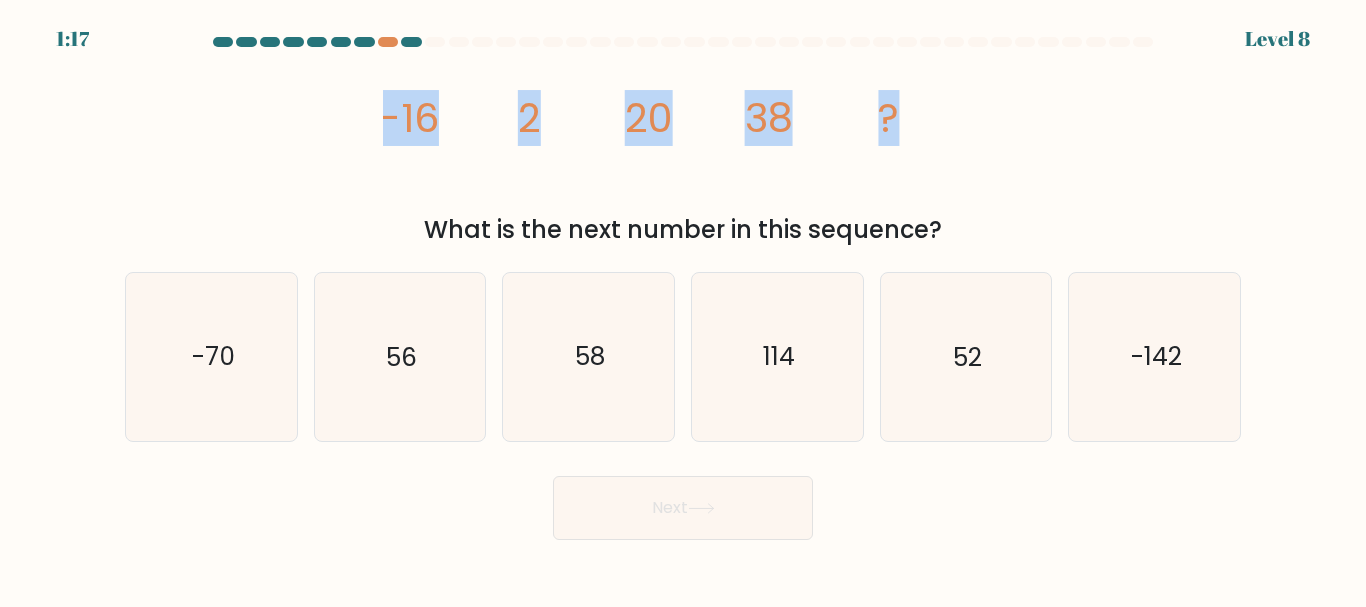 drag, startPoint x: 912, startPoint y: 121, endPoint x: 379, endPoint y: 100, distance: 533.4135 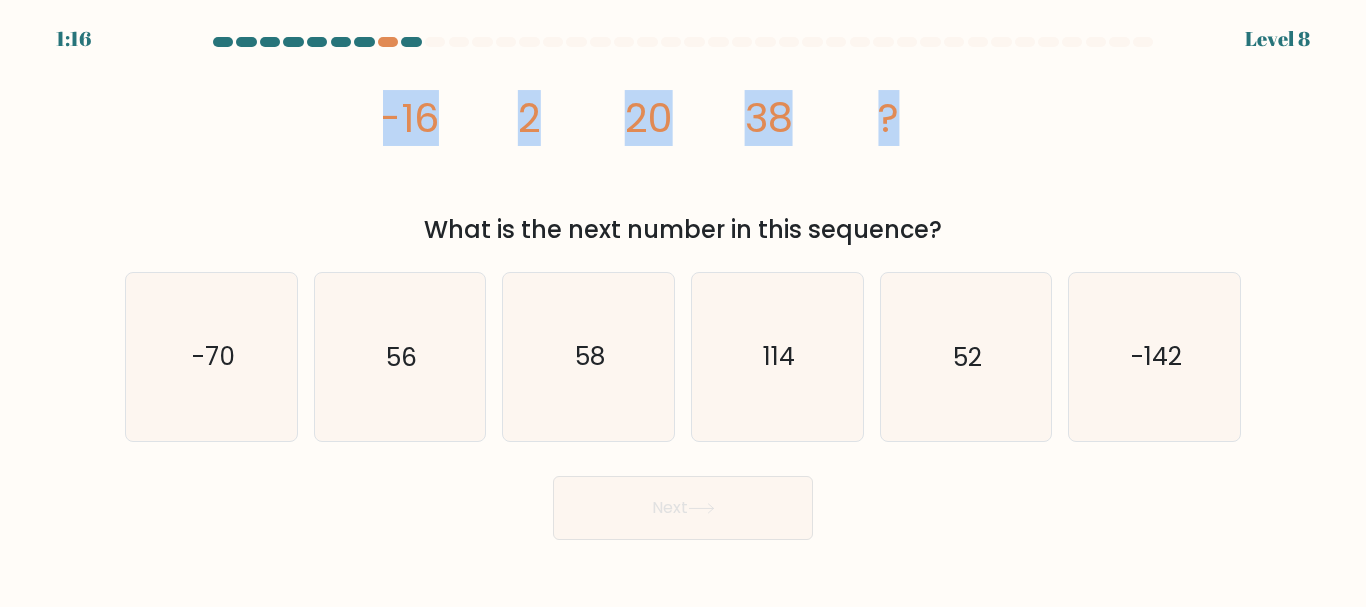 click on "image/svg+xml
-16
2
20
38
?" 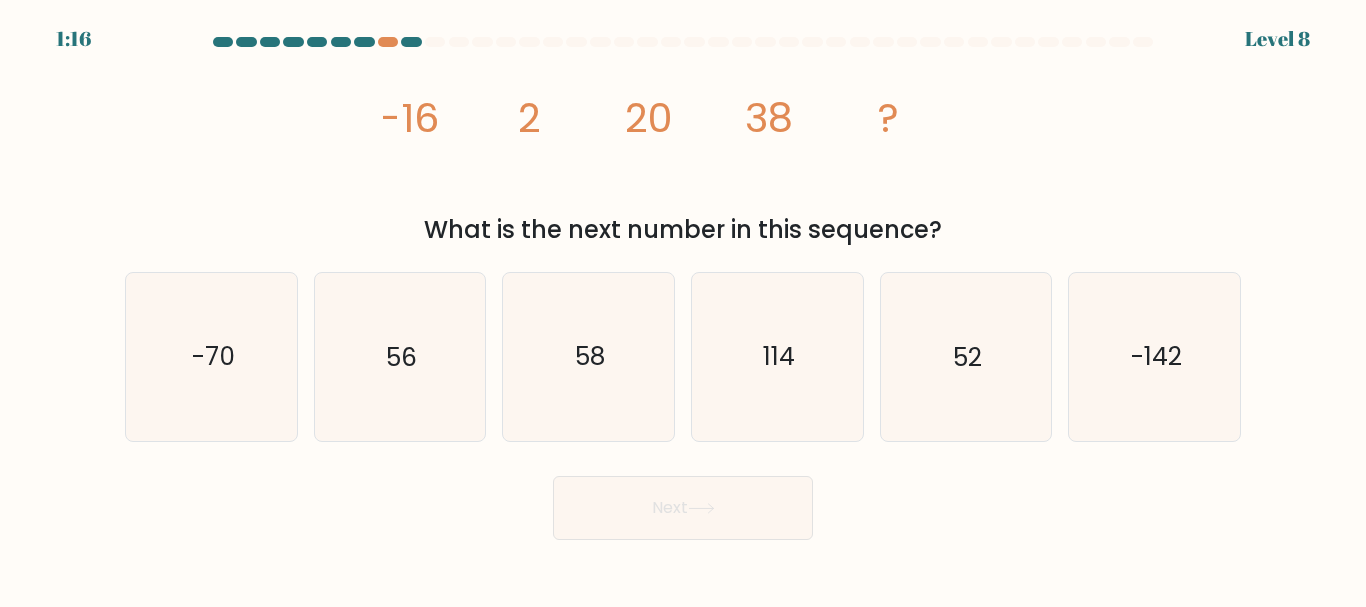 click on "What is the next number in this sequence?" at bounding box center (683, 230) 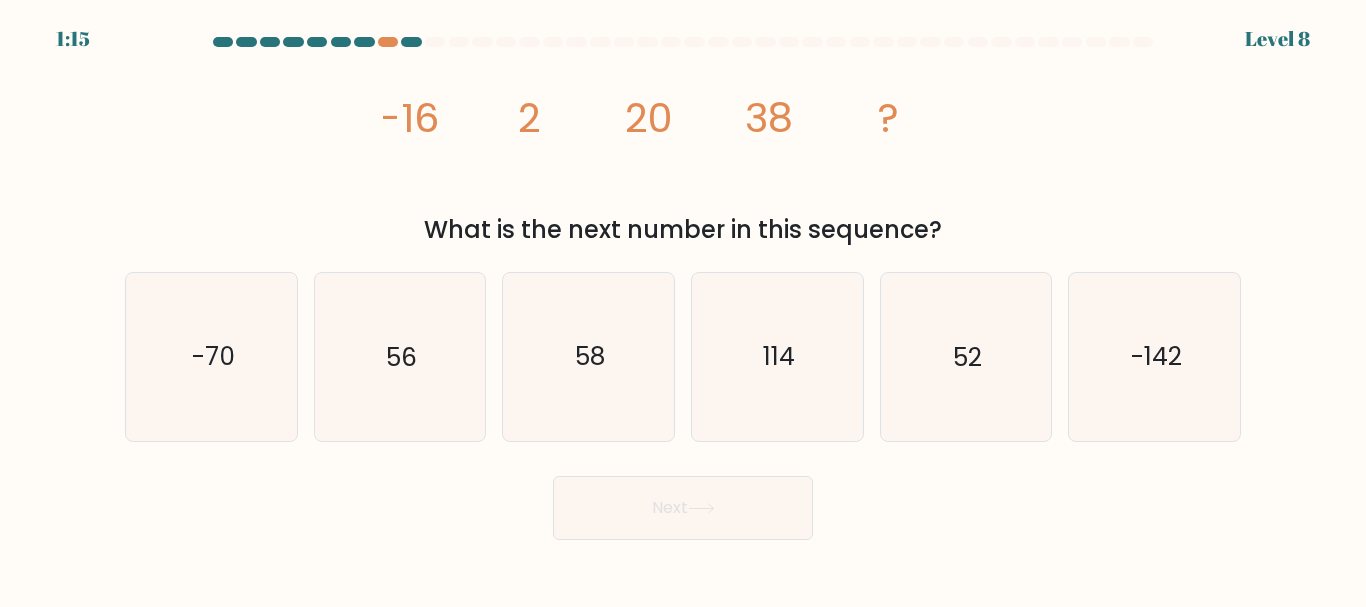 drag, startPoint x: 953, startPoint y: 231, endPoint x: 372, endPoint y: 99, distance: 595.80615 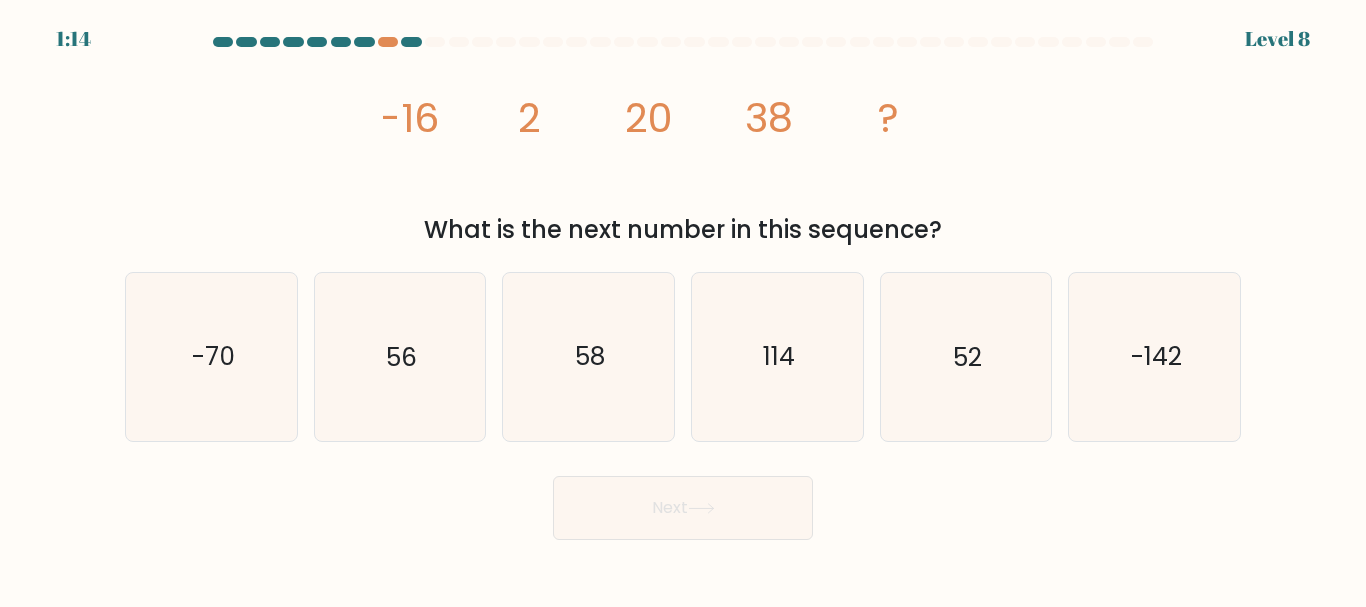 copy on "-16
2
20
38
?
What is the next number in this sequence?" 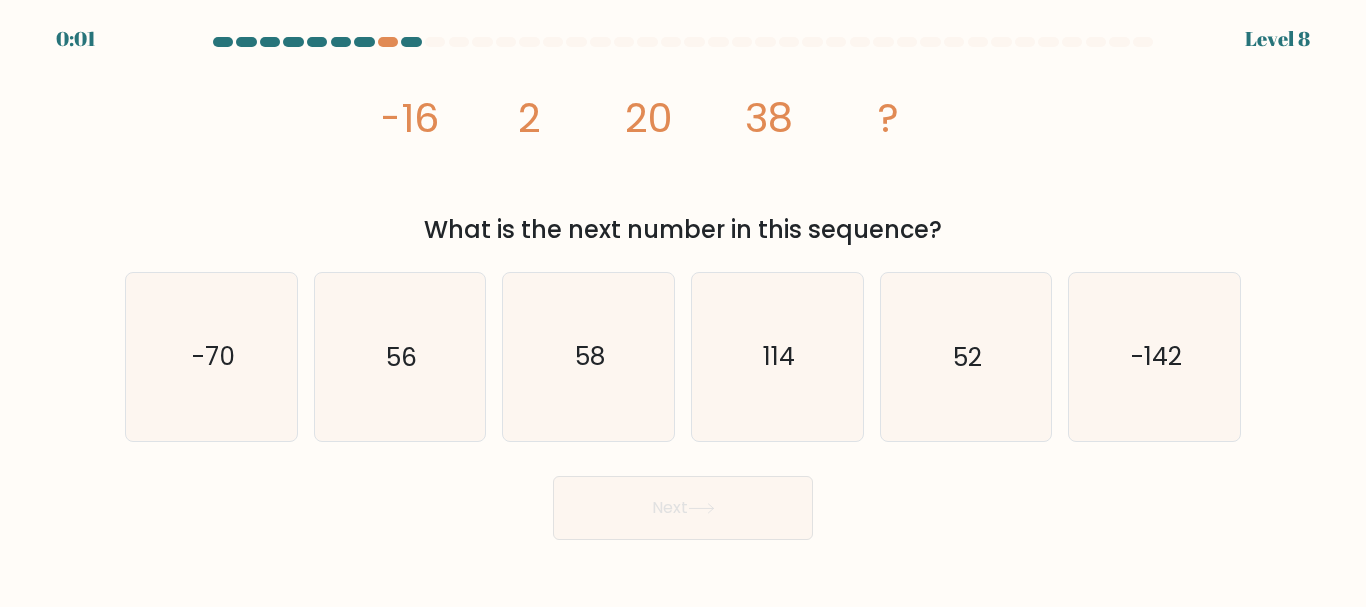 click on "Next" at bounding box center [683, 503] 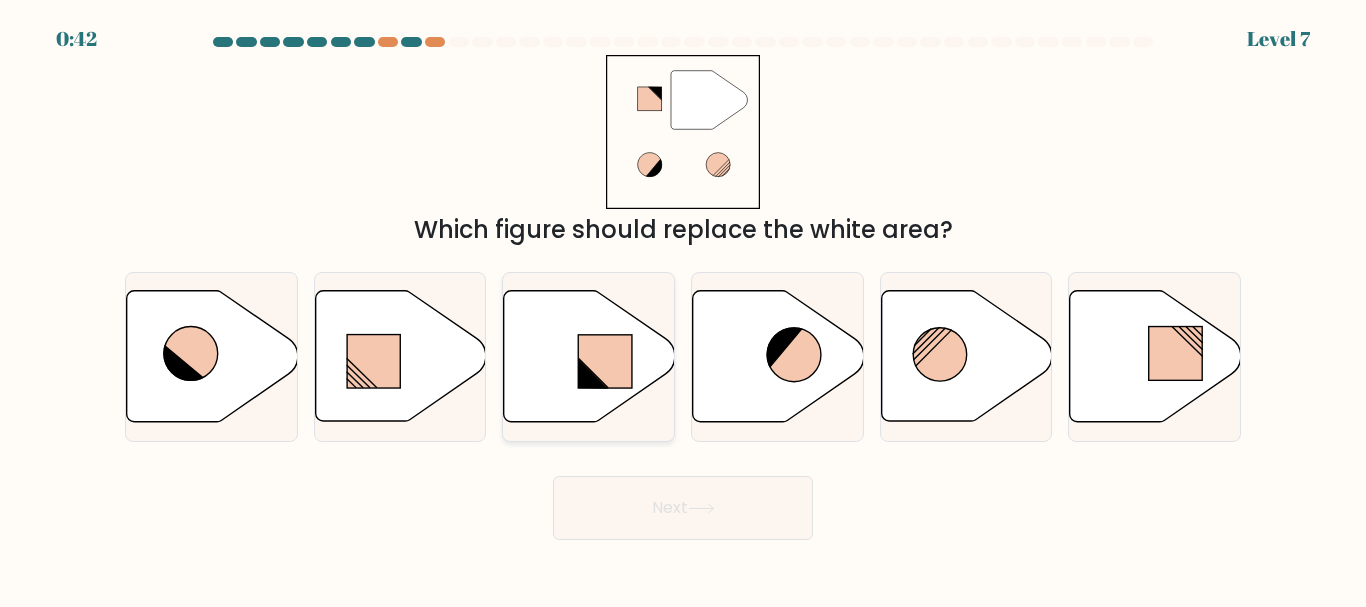 scroll, scrollTop: 0, scrollLeft: 0, axis: both 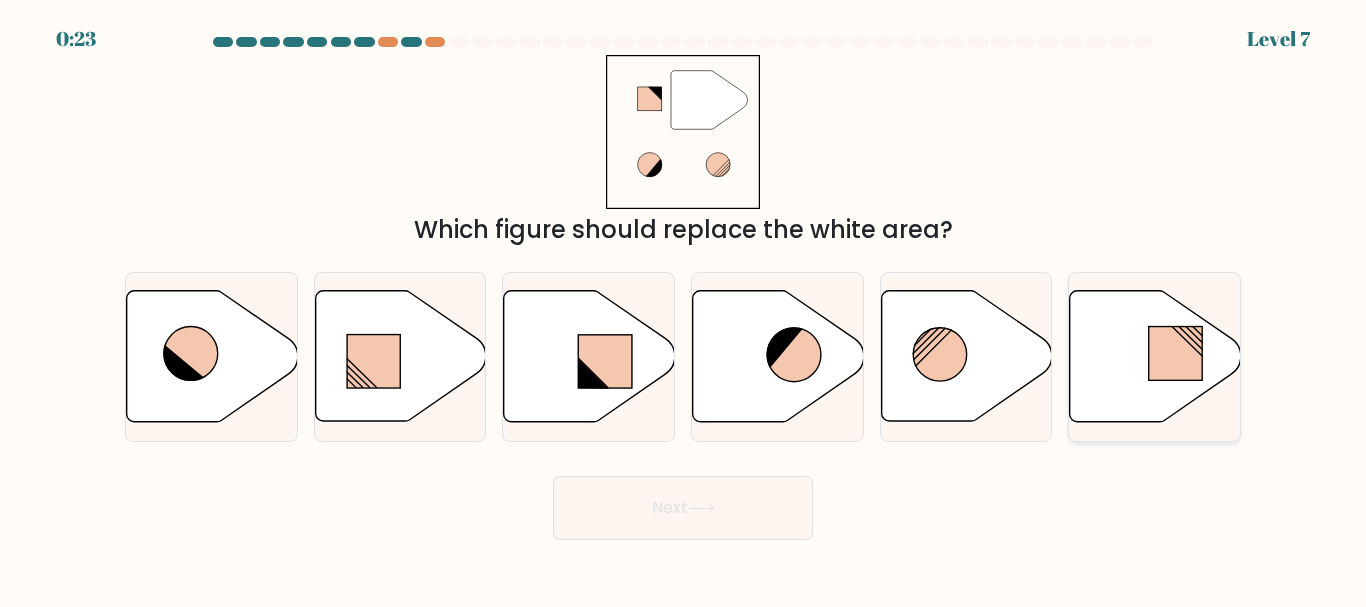 click 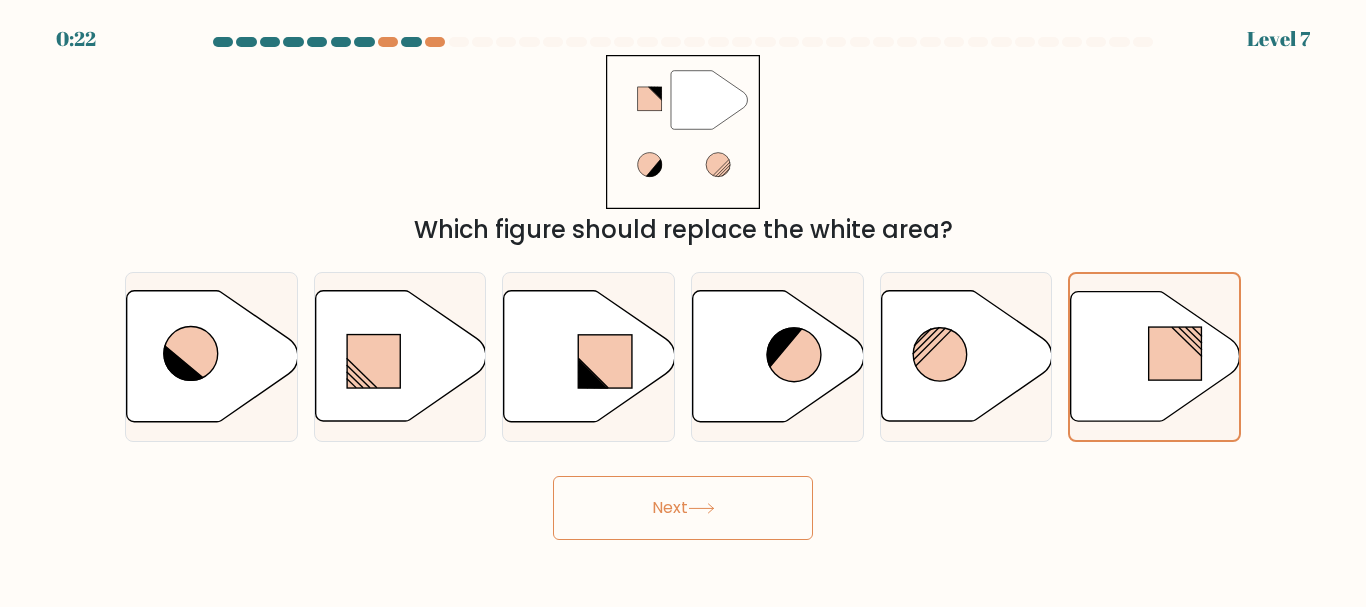 click on "Next" at bounding box center (683, 508) 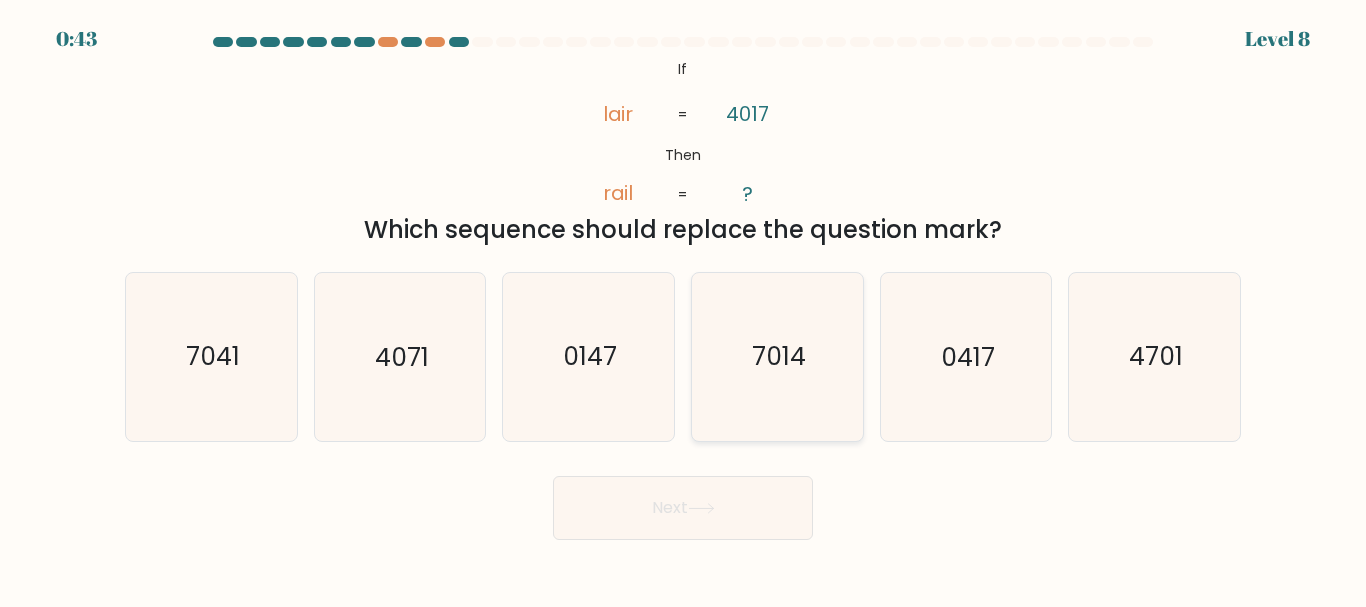click on "7014" 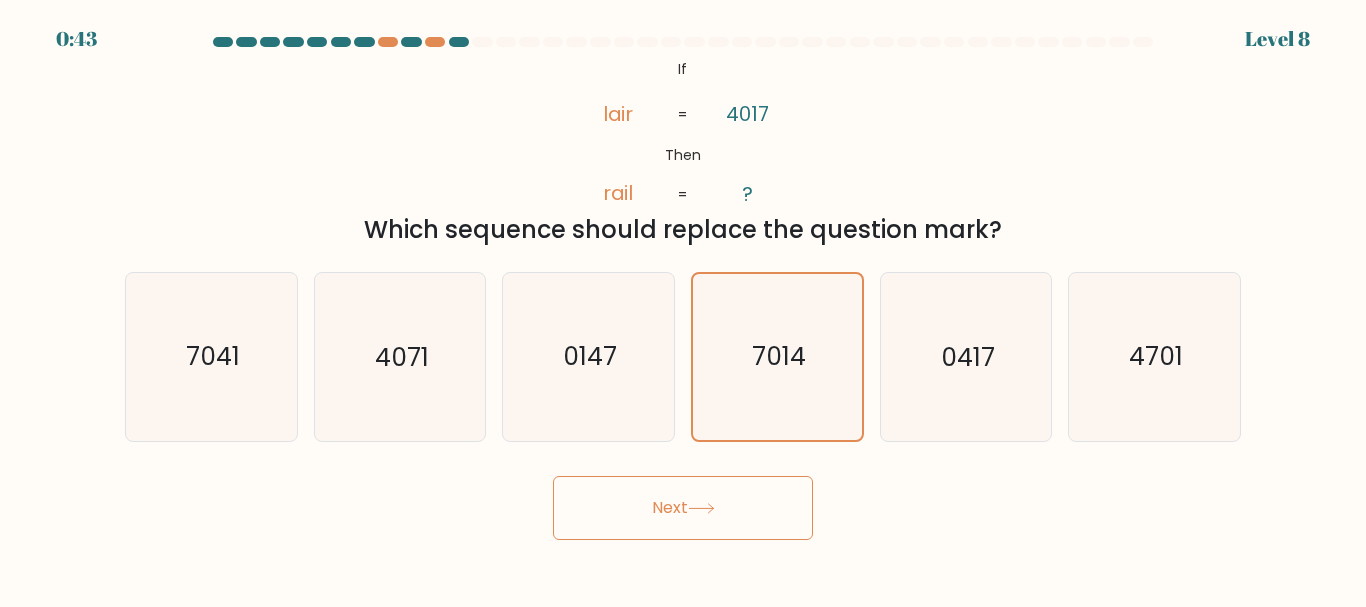 click on "Next" at bounding box center (683, 508) 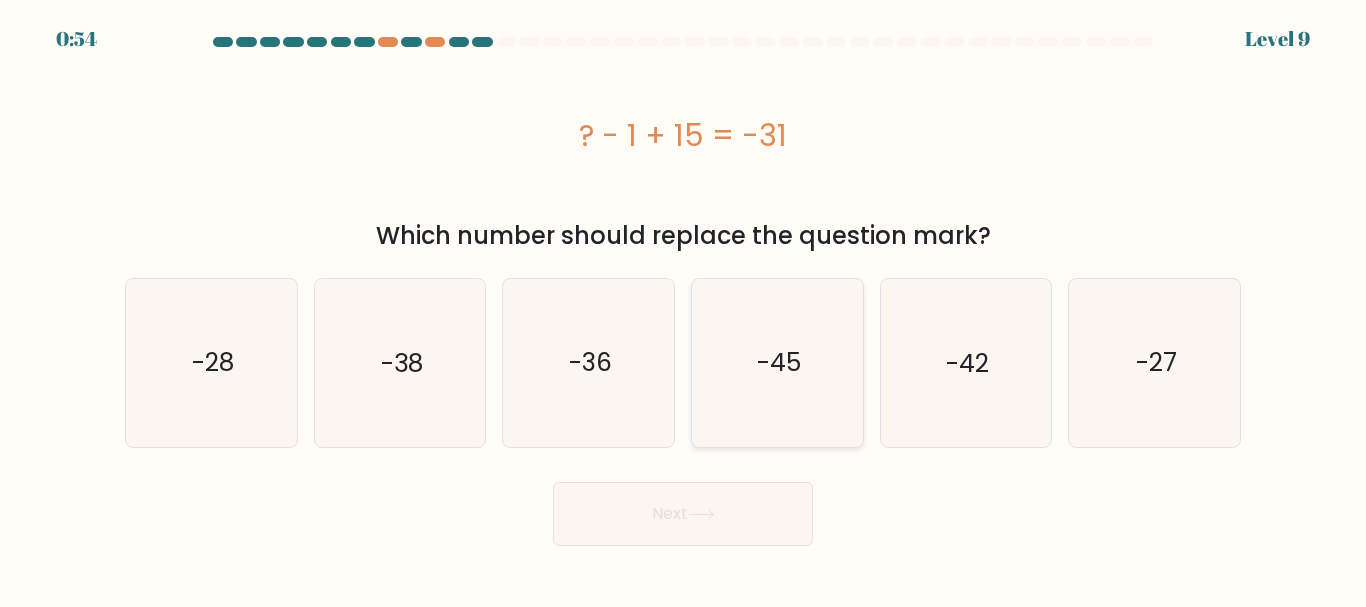 click on "-45" 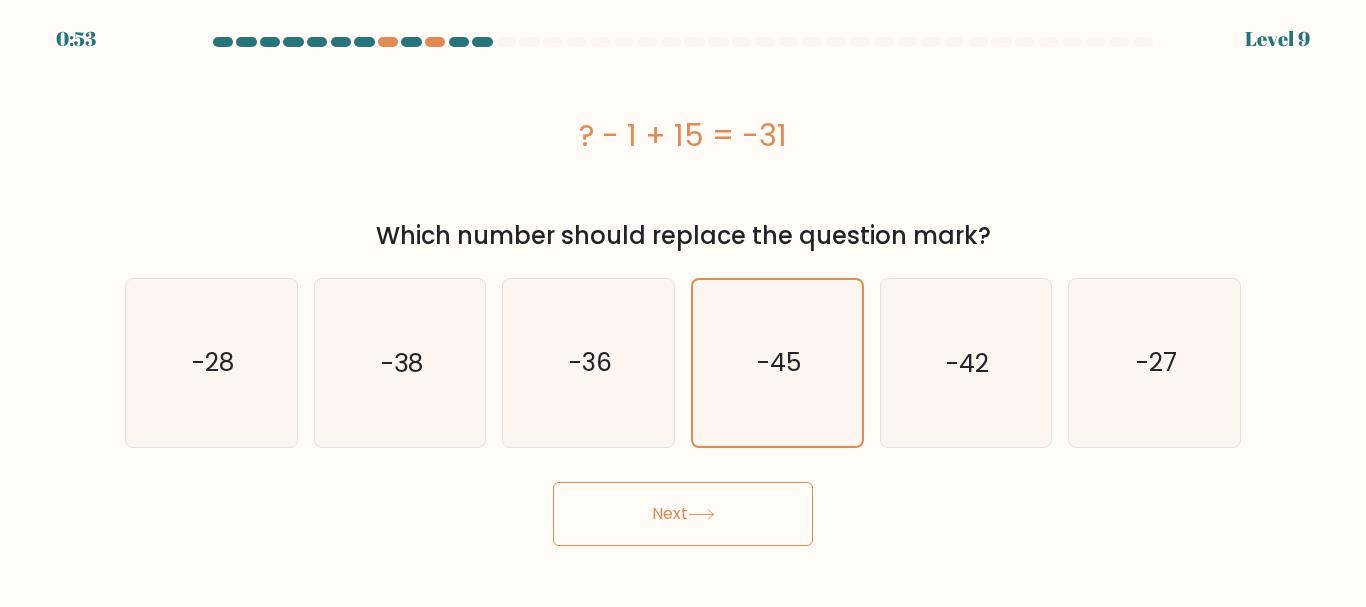 click on "Next" at bounding box center (683, 514) 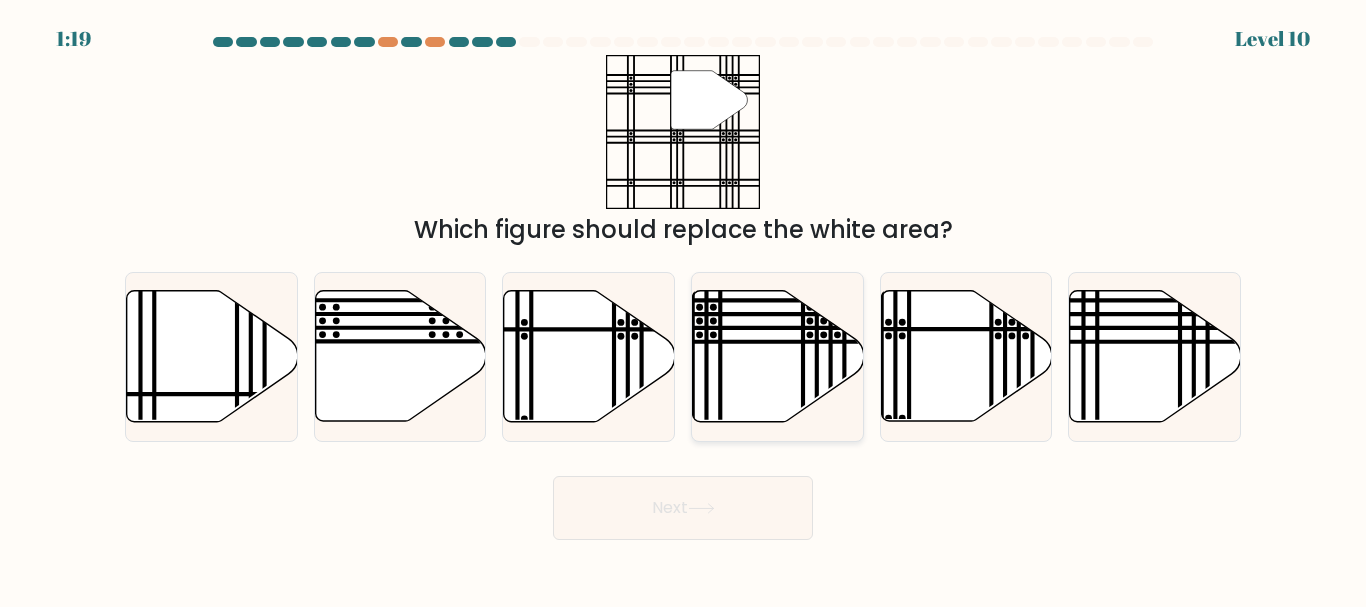 click 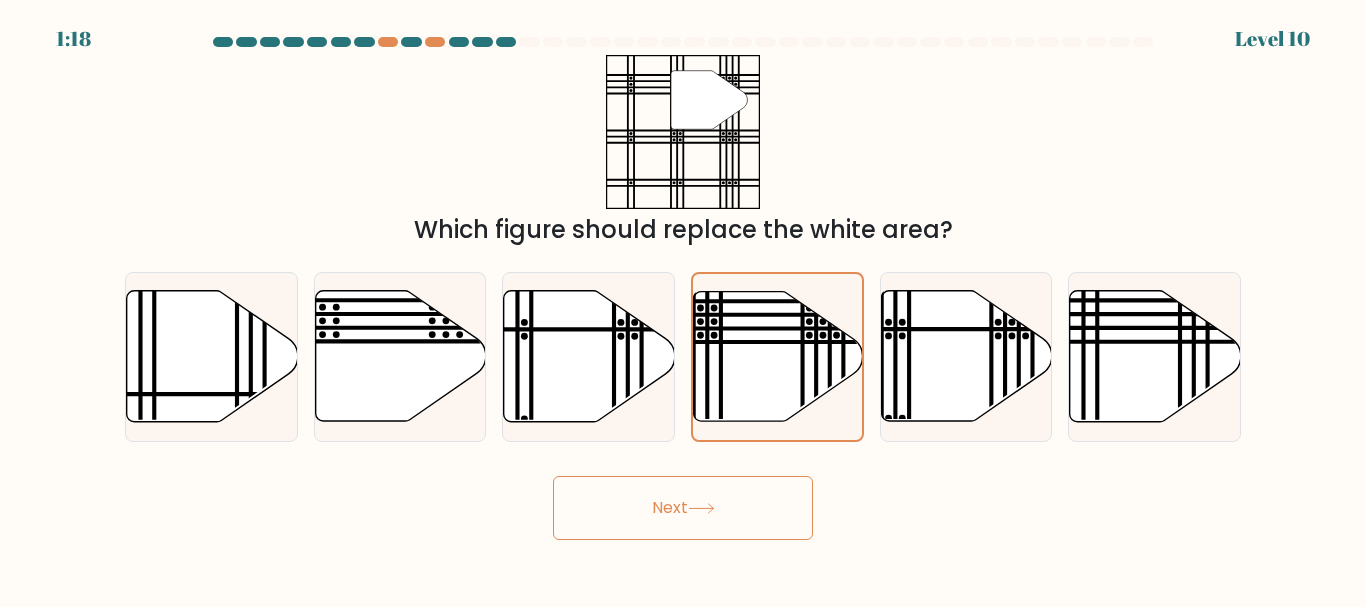 click 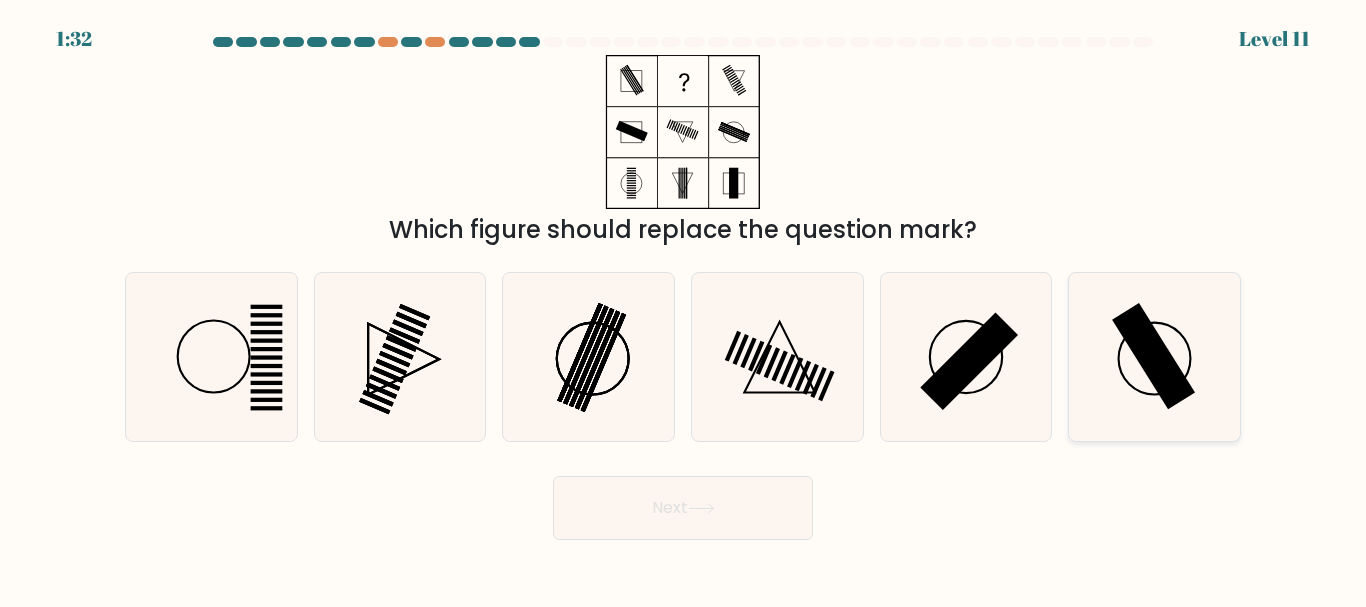 click 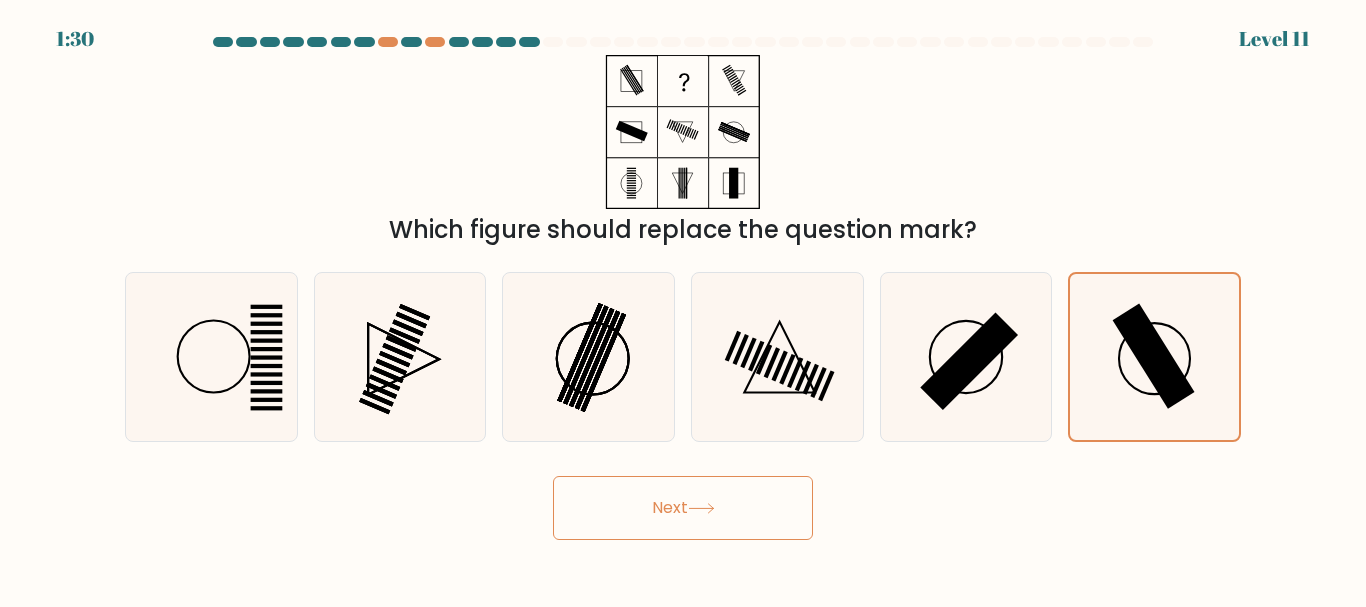 click on "Next" at bounding box center (683, 508) 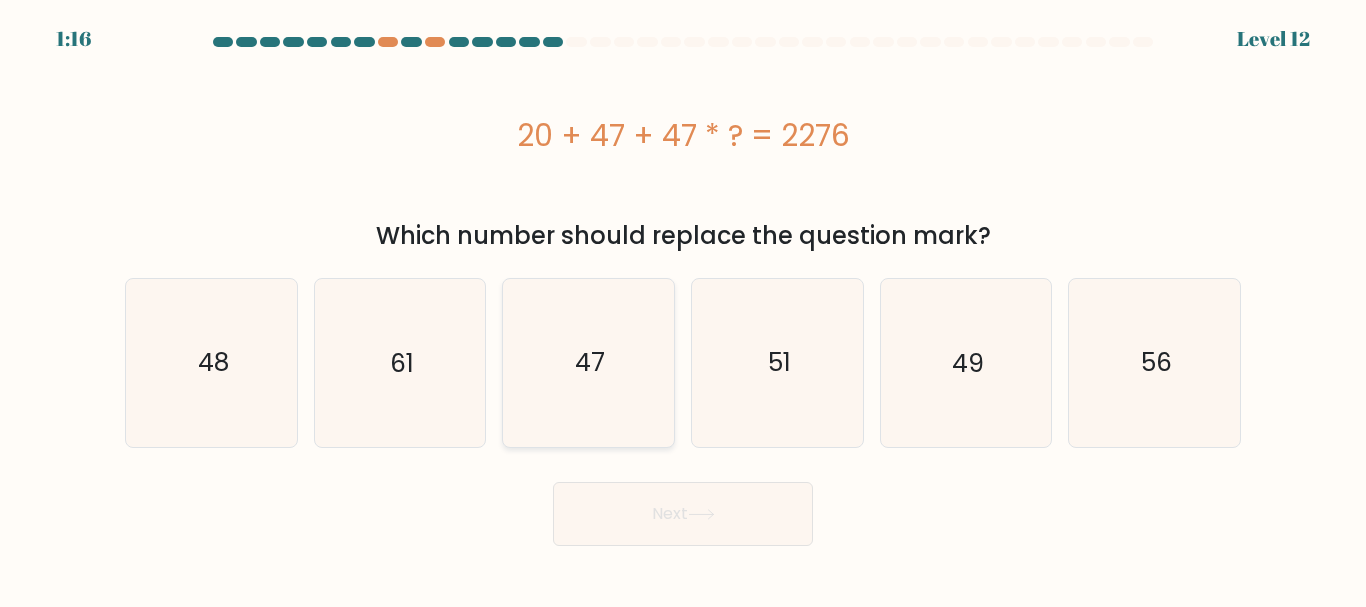 click on "47" 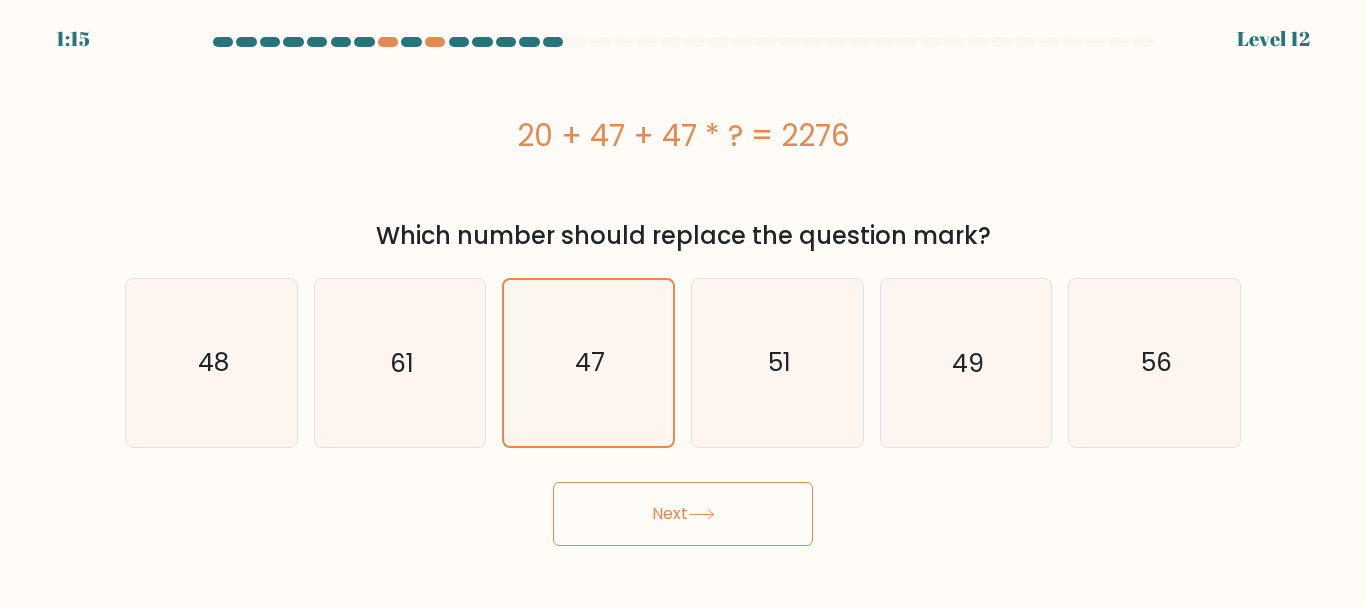 click on "Next" at bounding box center (683, 514) 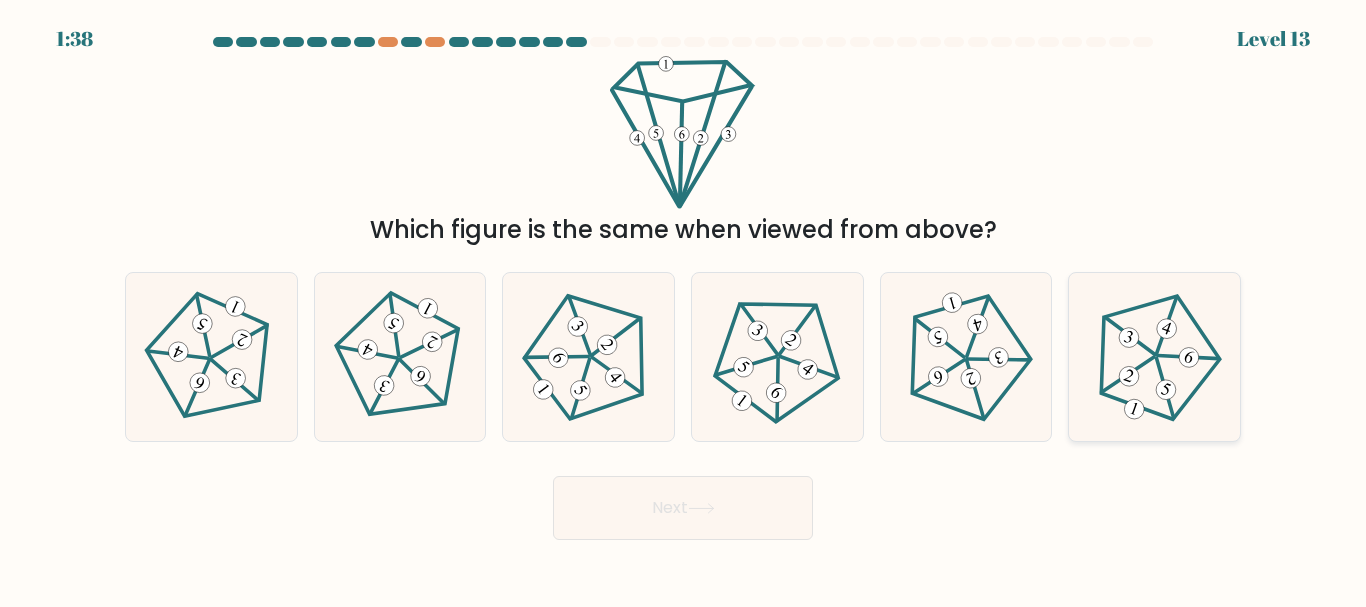 click 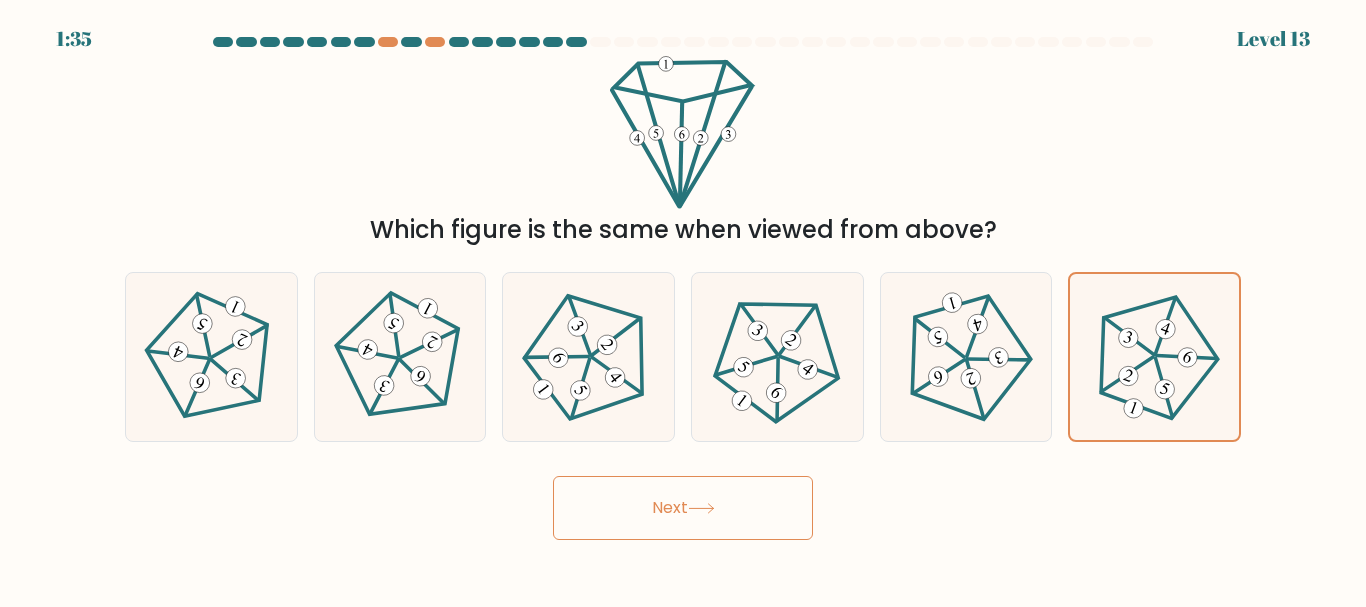 click on "Next" at bounding box center (683, 508) 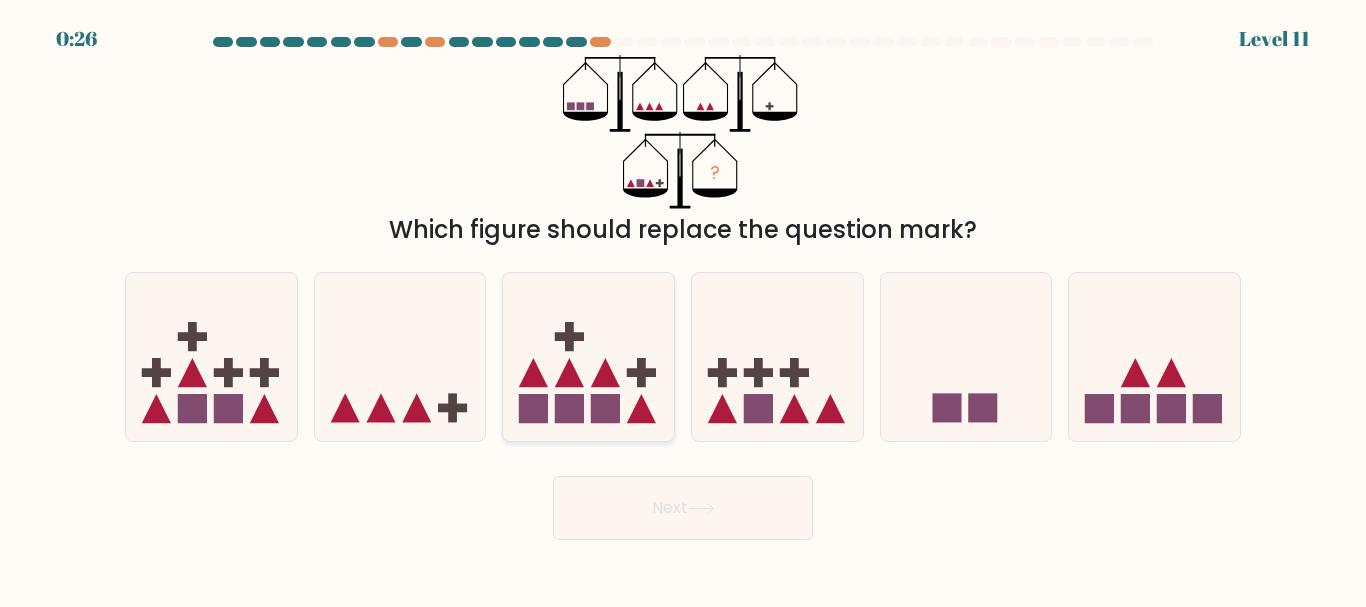 click 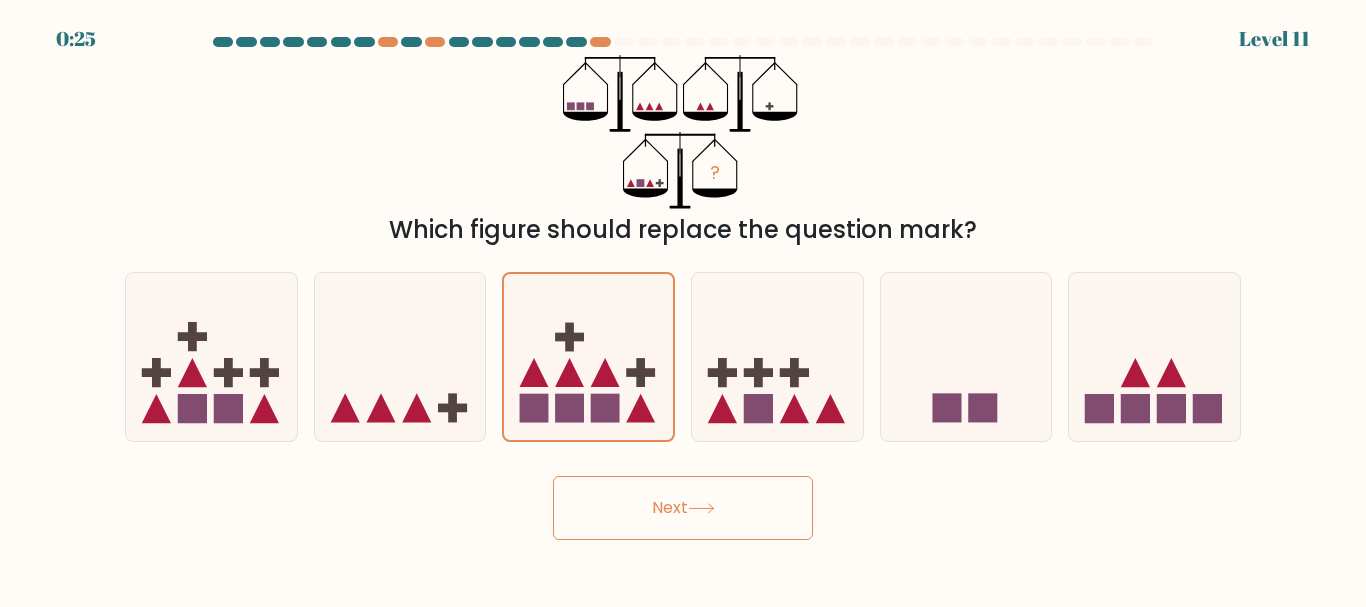 click on "Next" at bounding box center [683, 508] 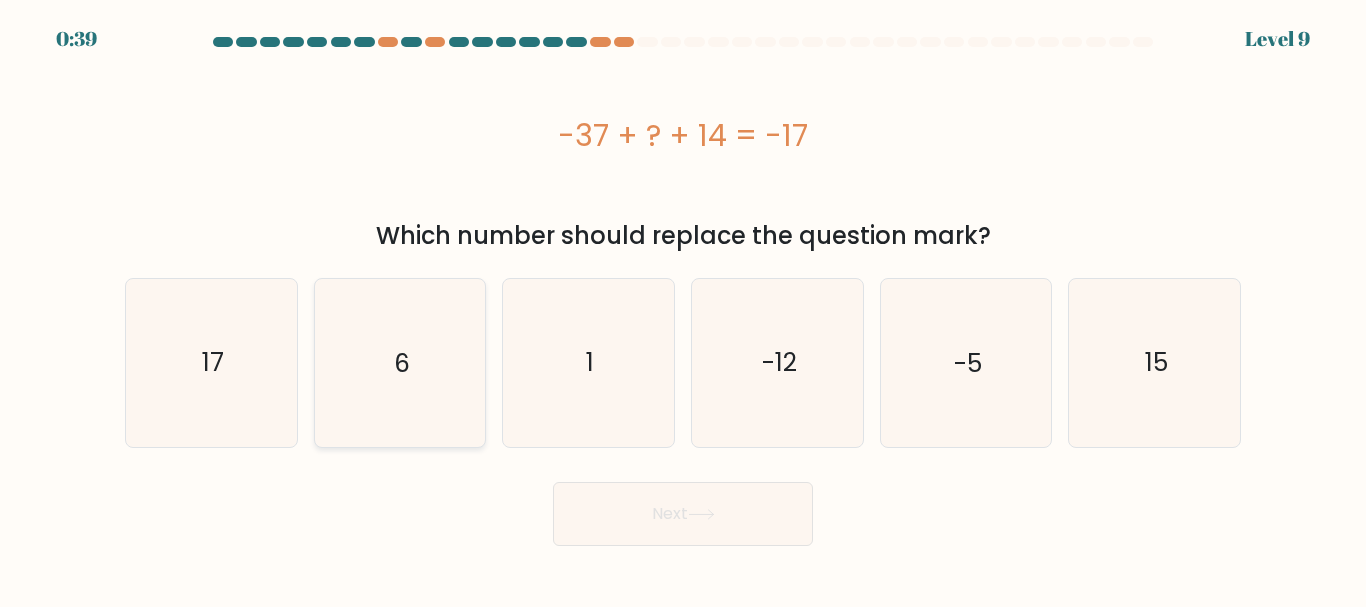click on "6" 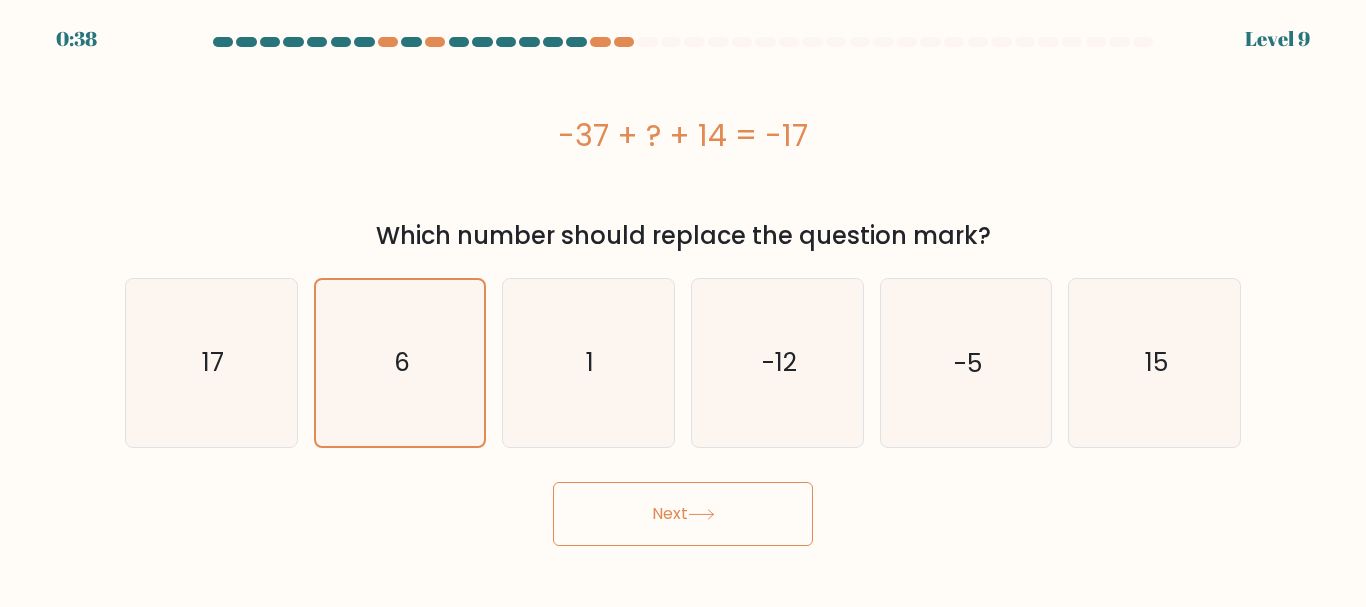 click on "Next" at bounding box center [683, 514] 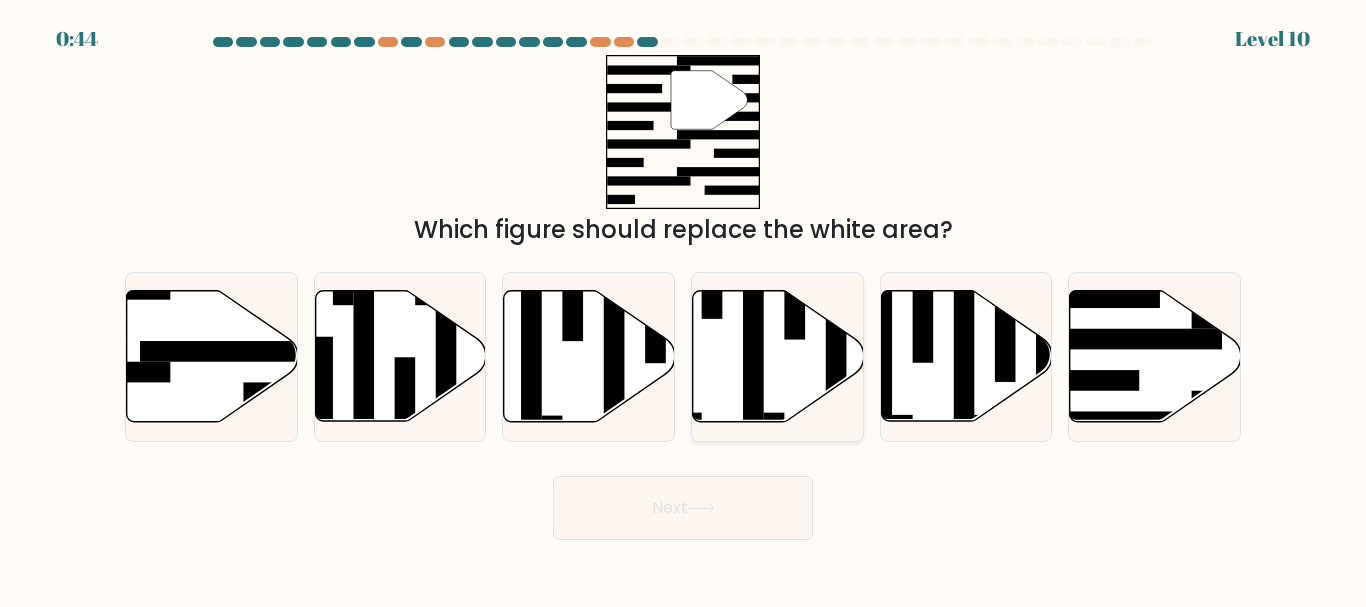 click 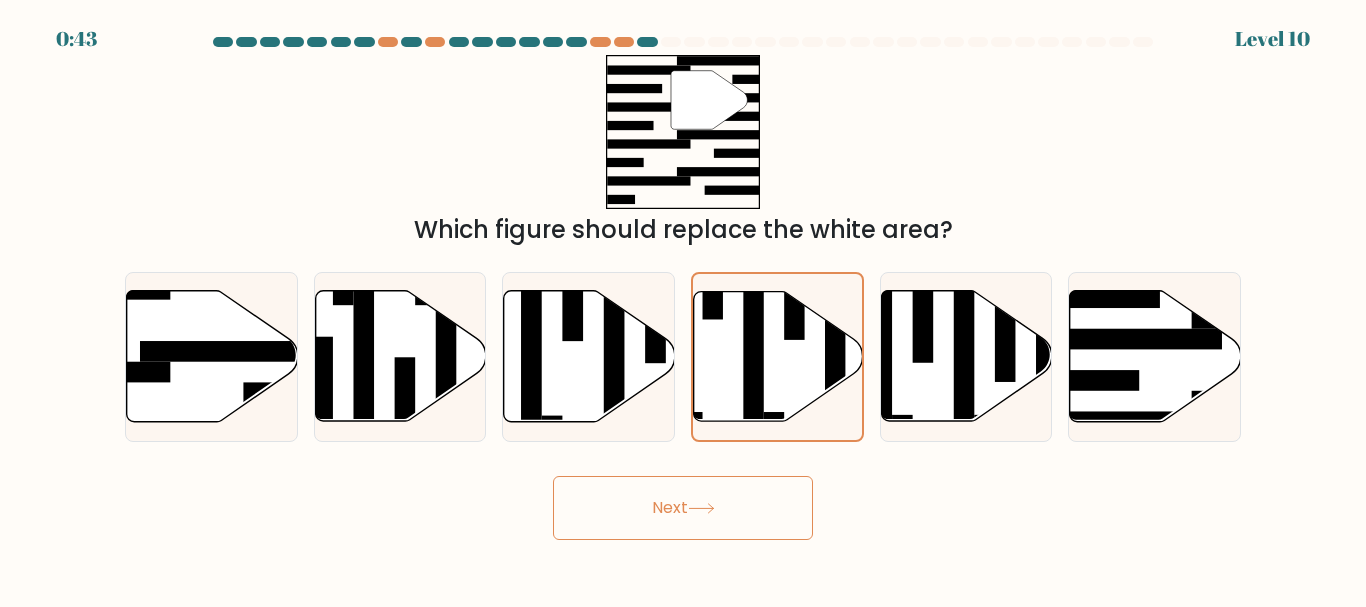 click 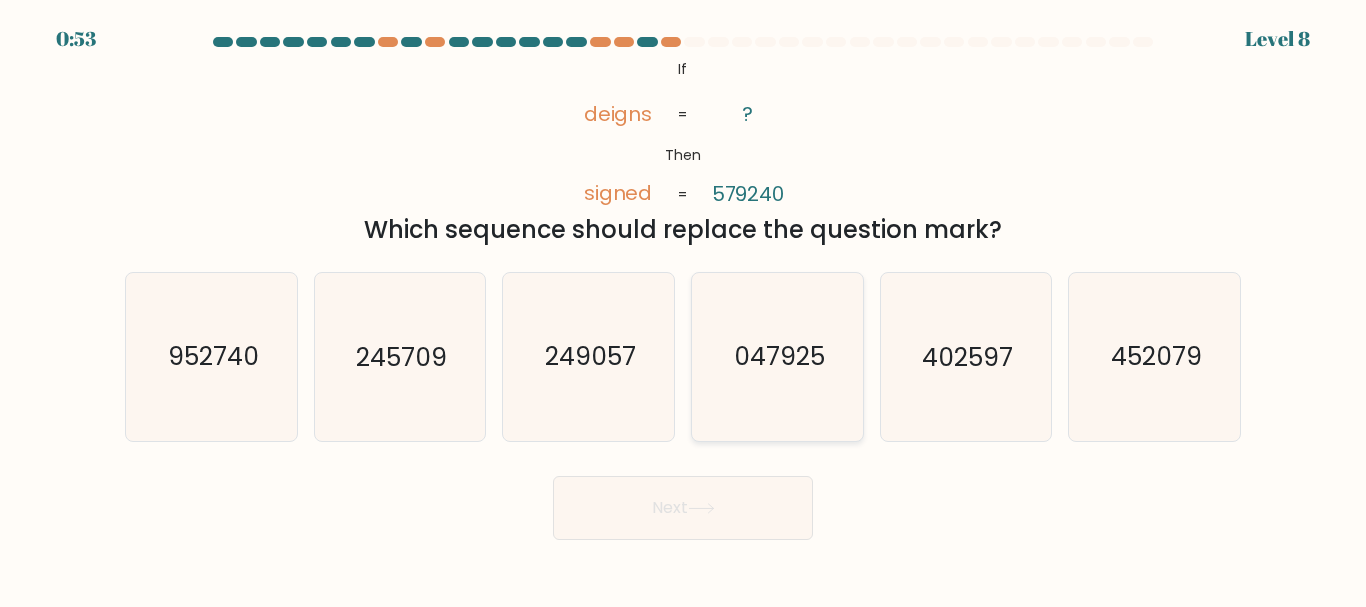 click on "047925" 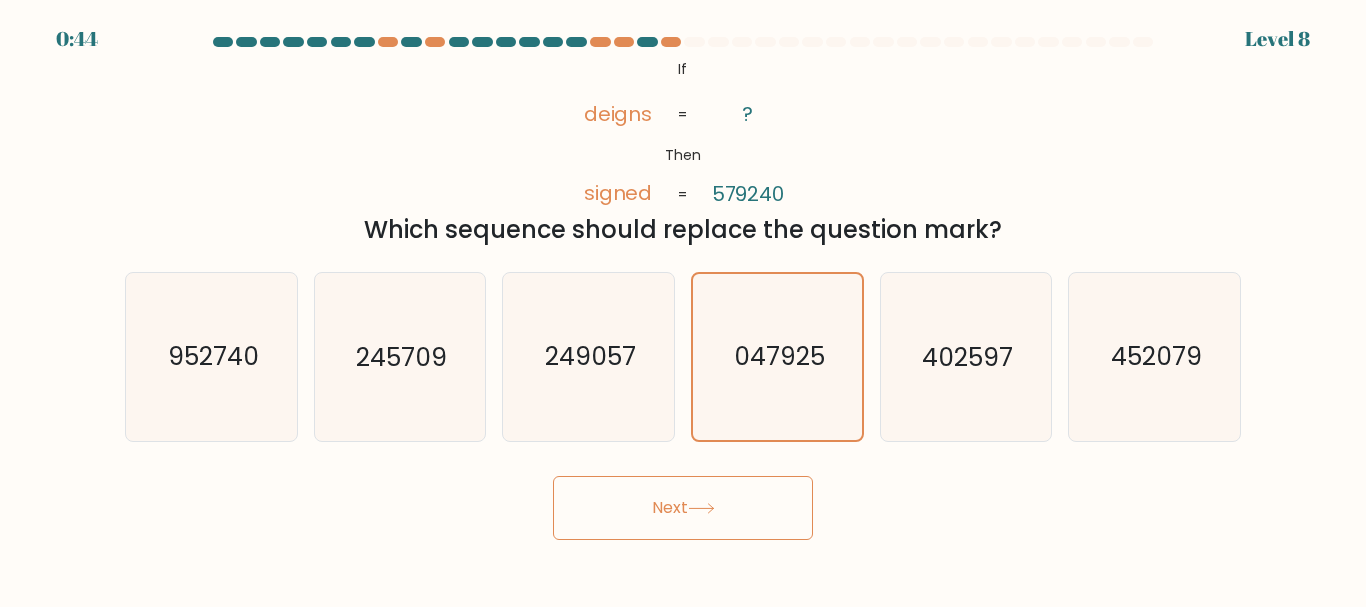 click on "Next" at bounding box center (683, 508) 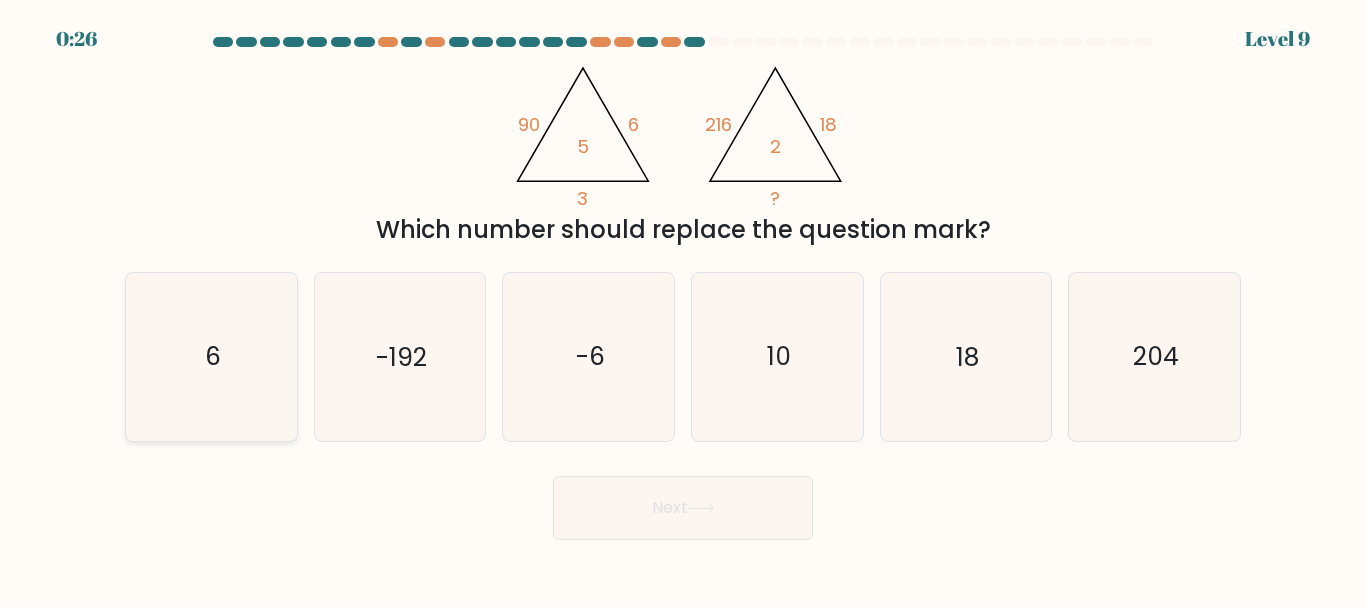 click on "6" 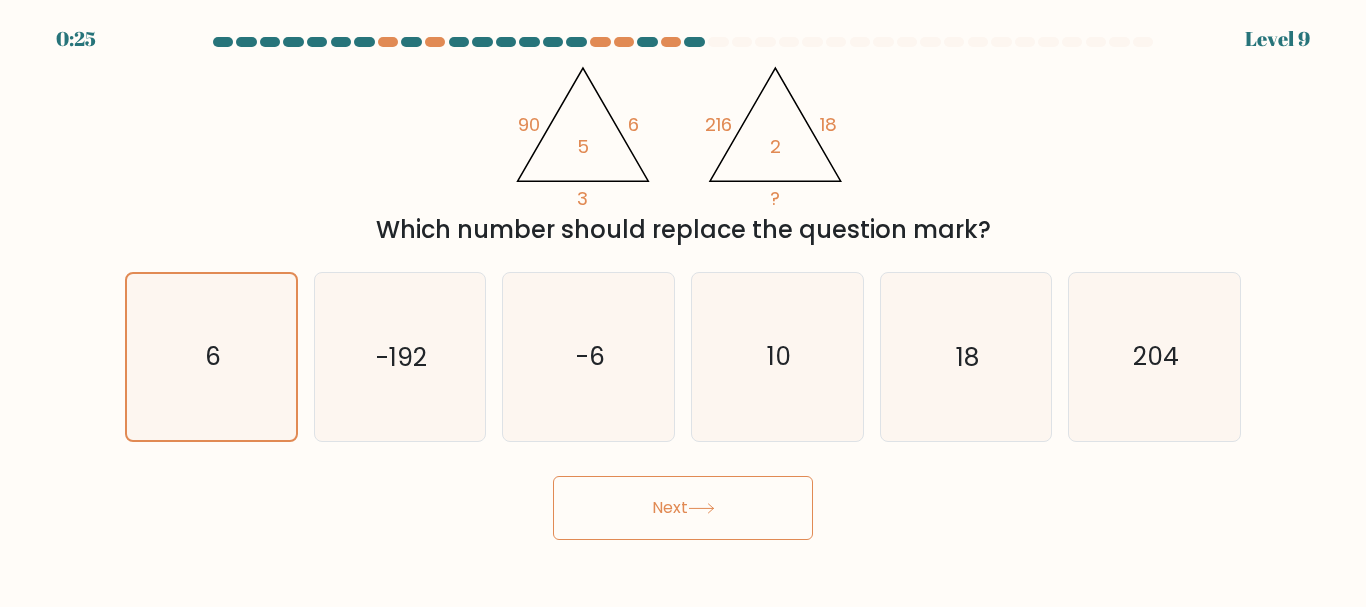 click on "Next" at bounding box center (683, 508) 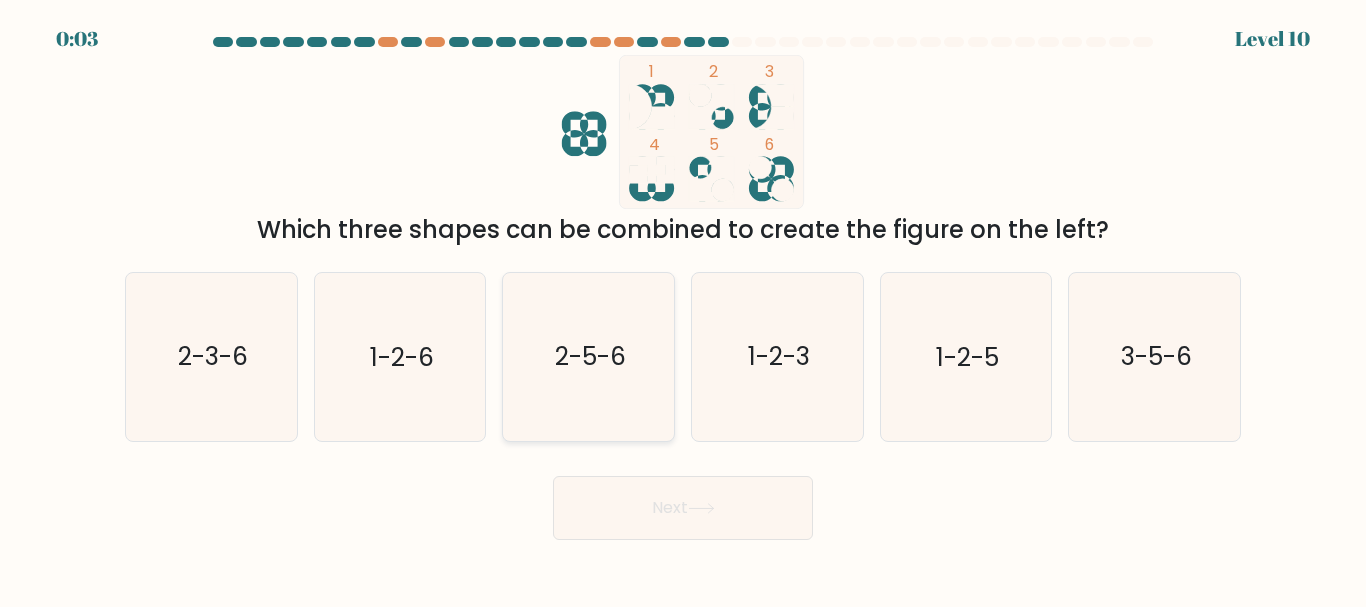 click on "2-5-6" 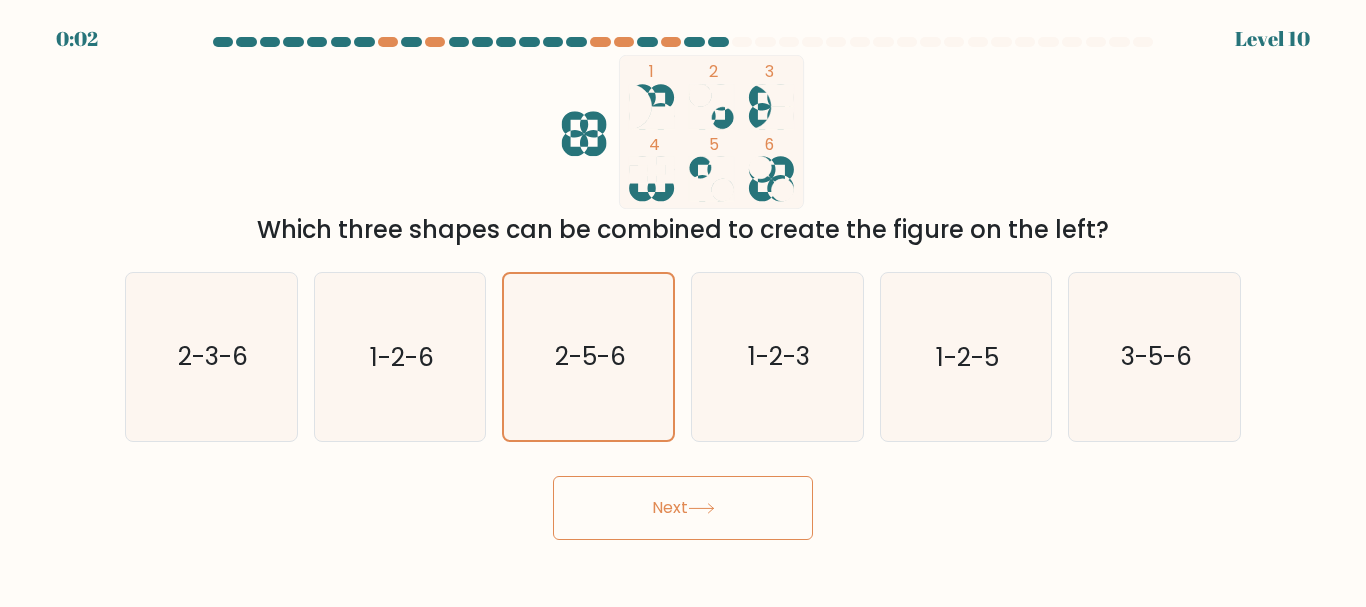 click on "Next" at bounding box center (683, 508) 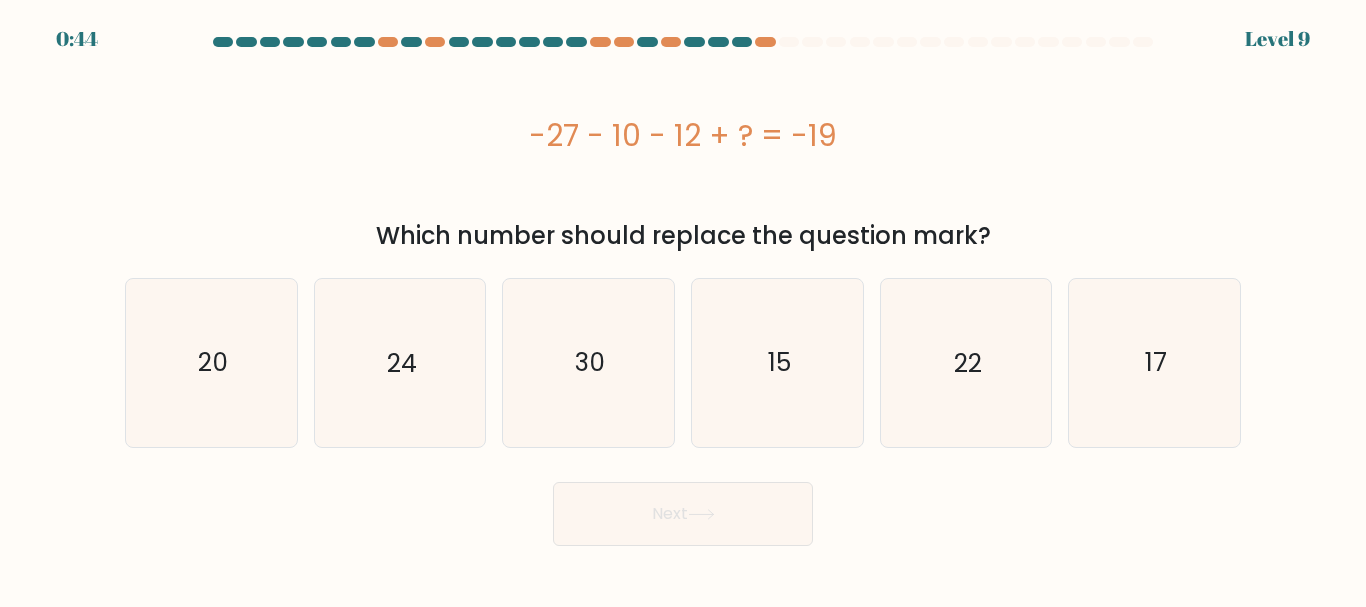 scroll, scrollTop: 0, scrollLeft: 0, axis: both 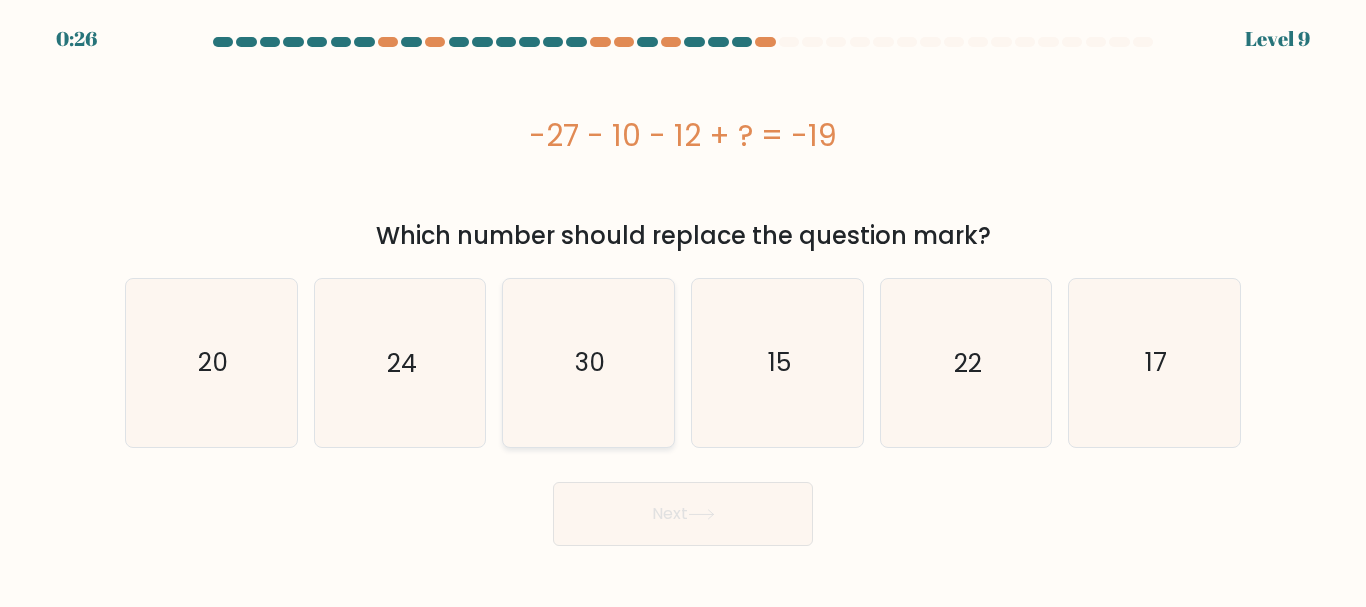 click on "30" 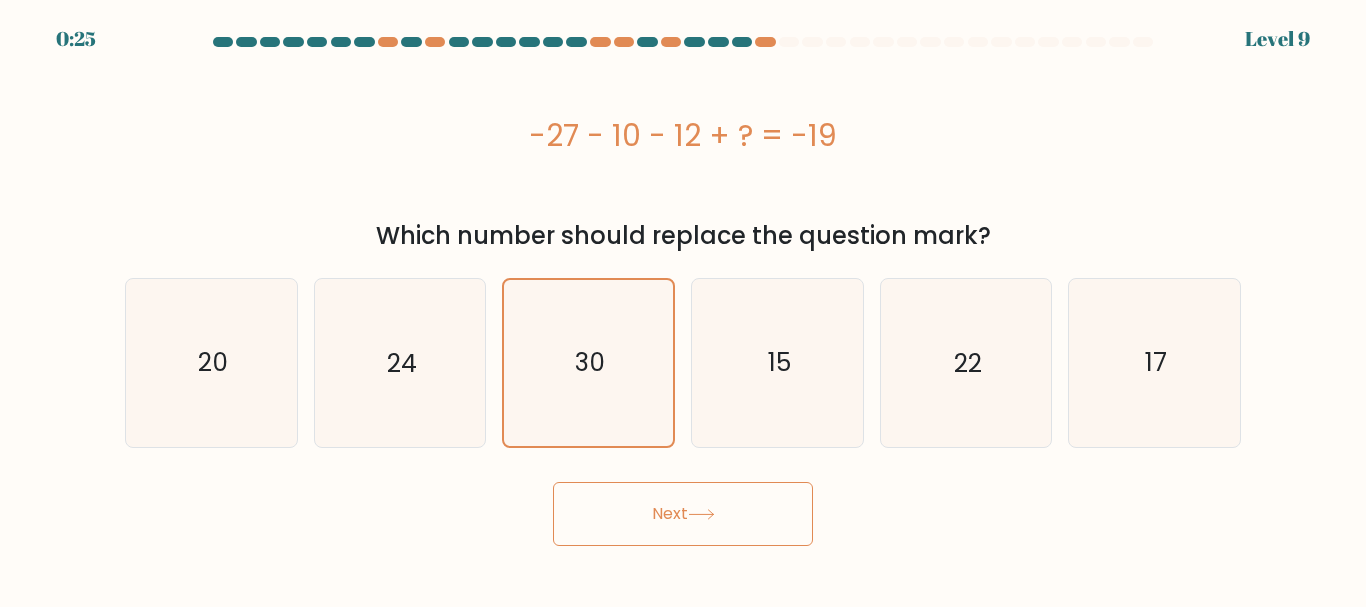 click on "Next" at bounding box center (683, 514) 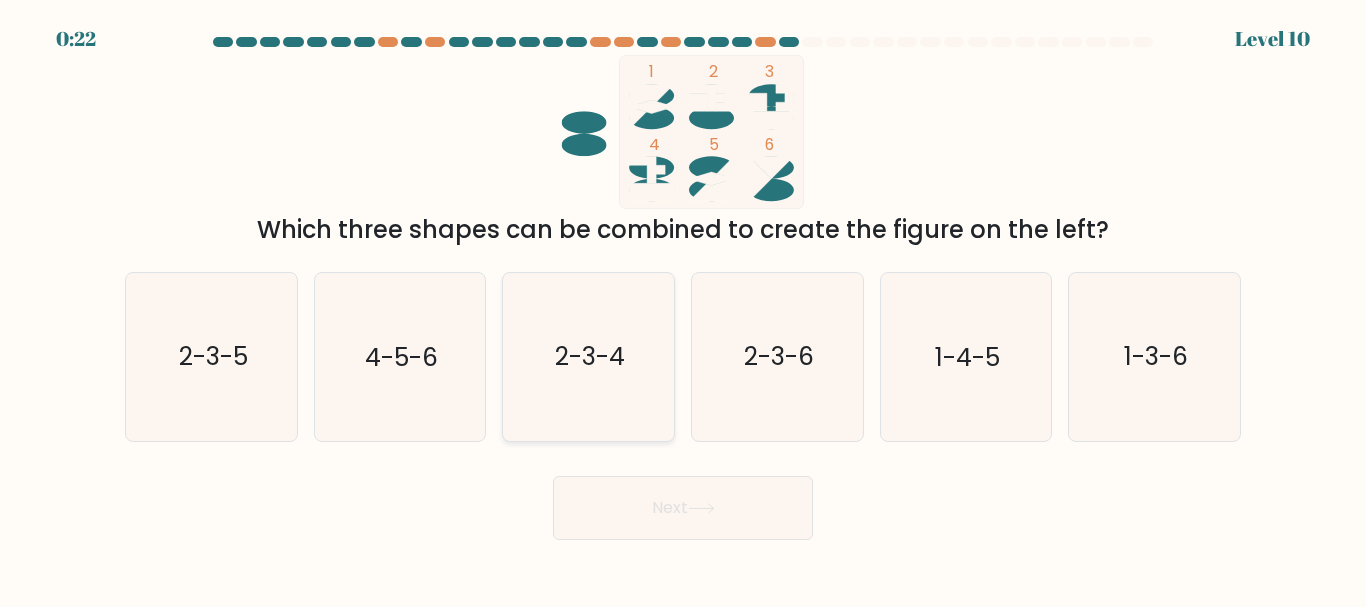 click on "2-3-4" 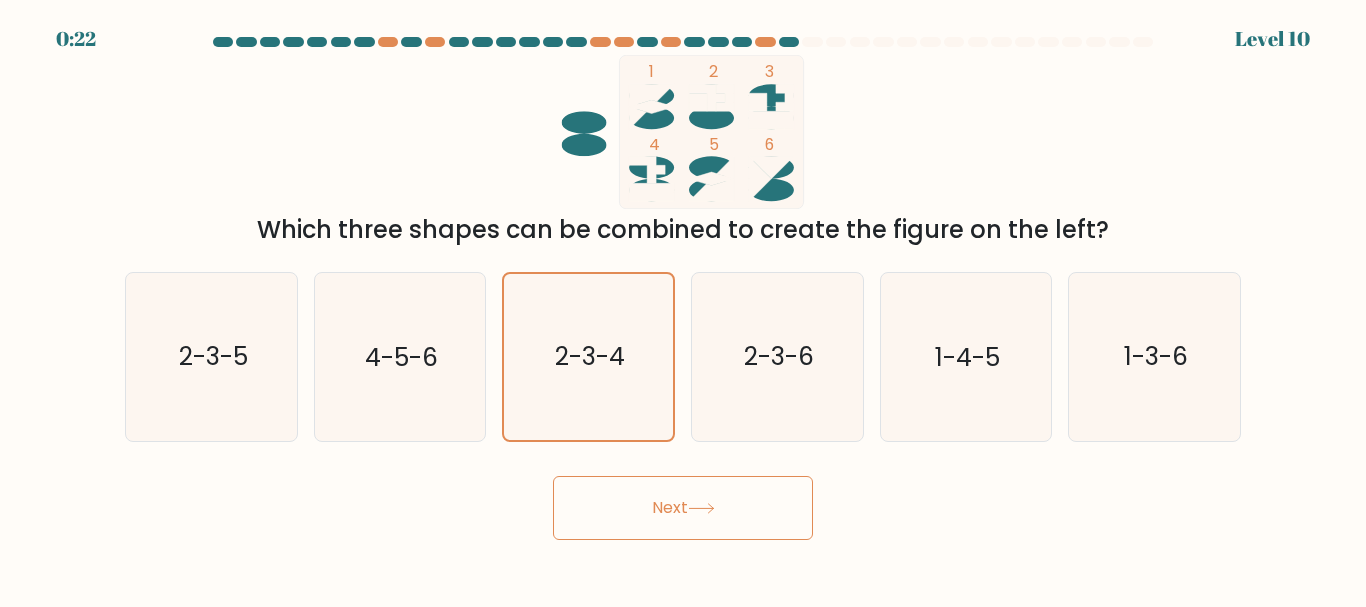 click on "Next" at bounding box center (683, 508) 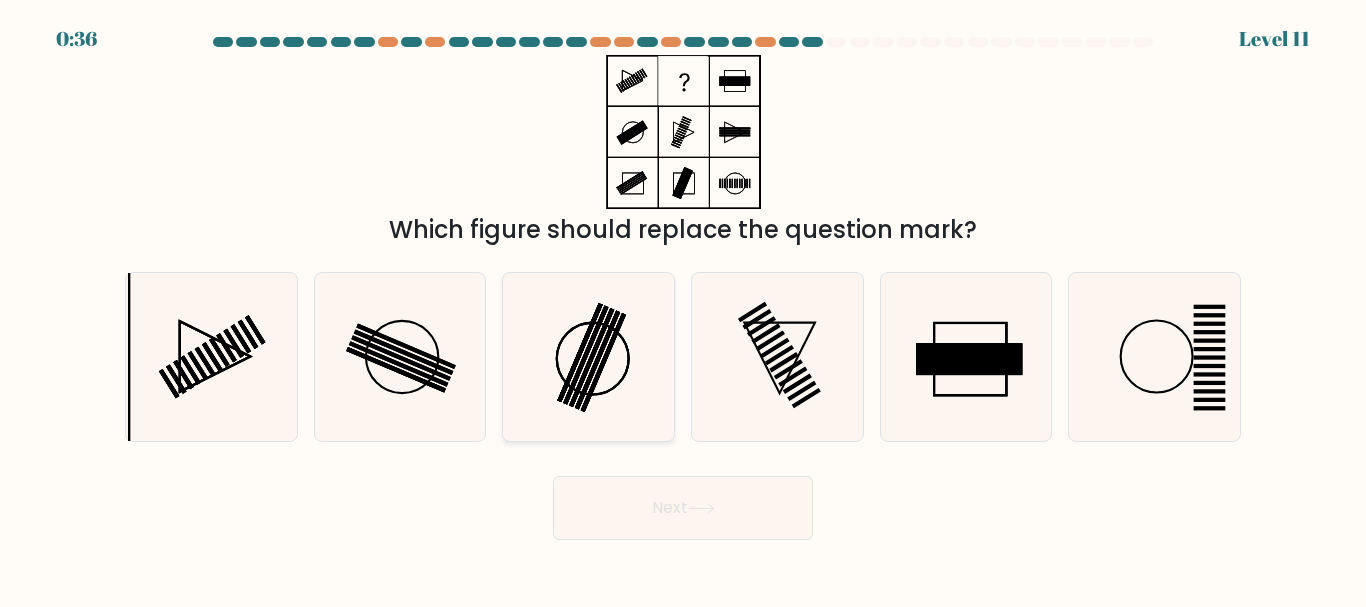 click 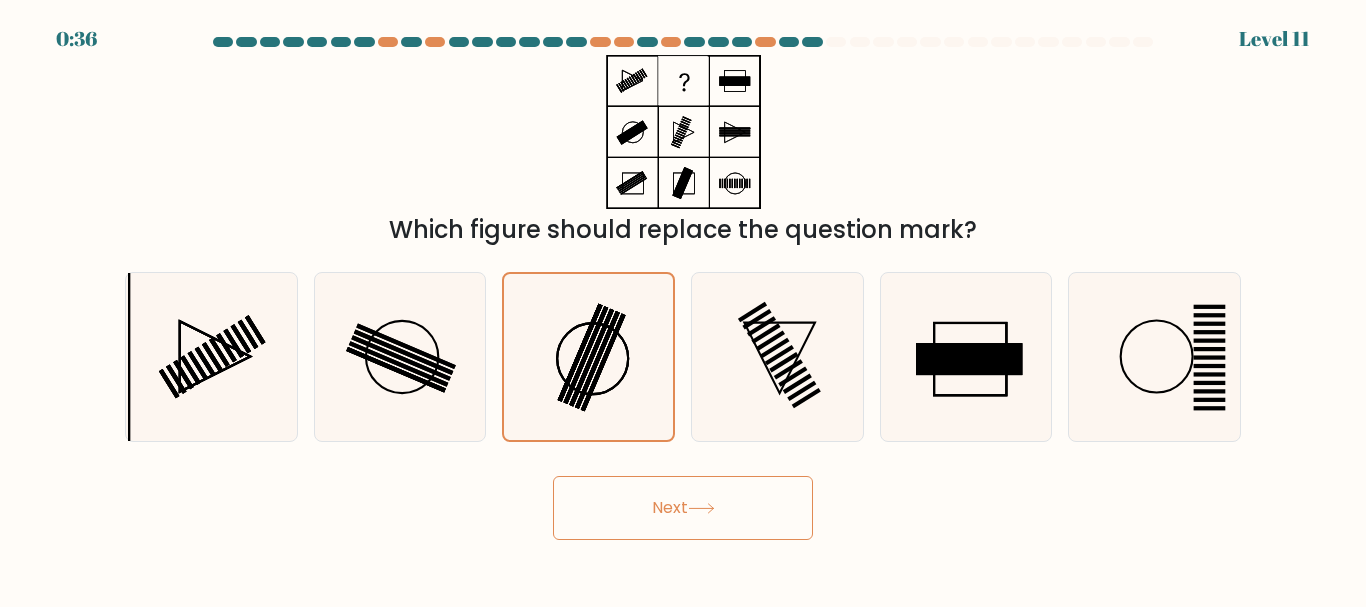 click on "Next" at bounding box center (683, 508) 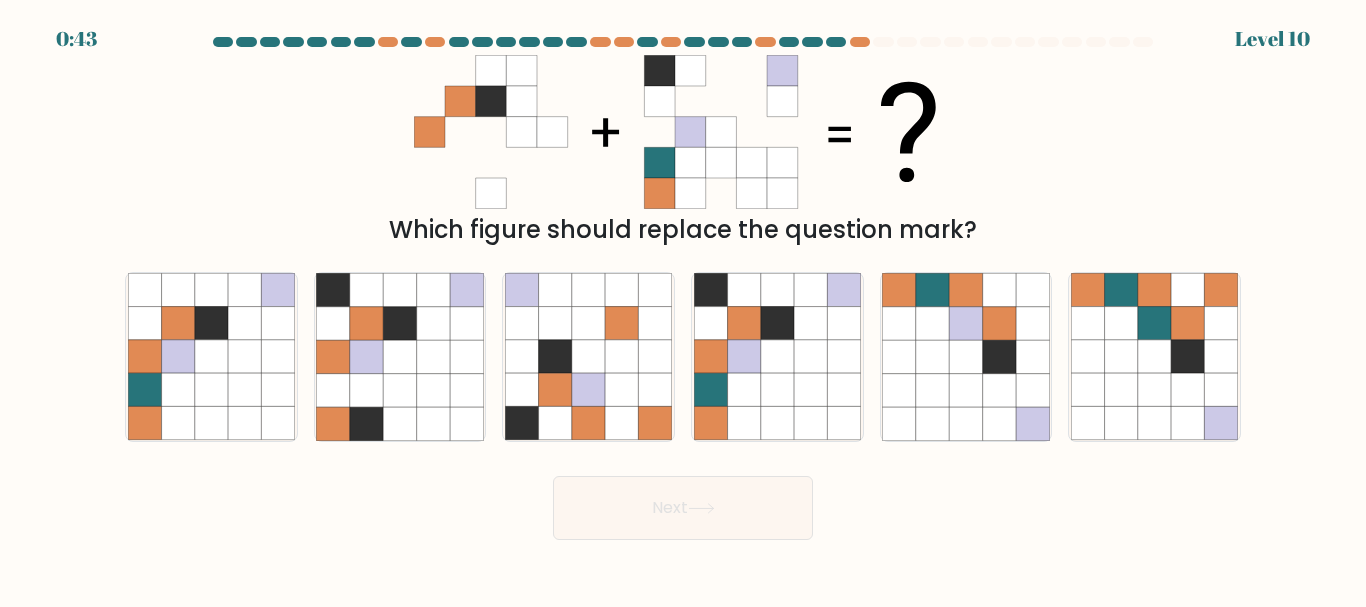 scroll, scrollTop: 0, scrollLeft: 0, axis: both 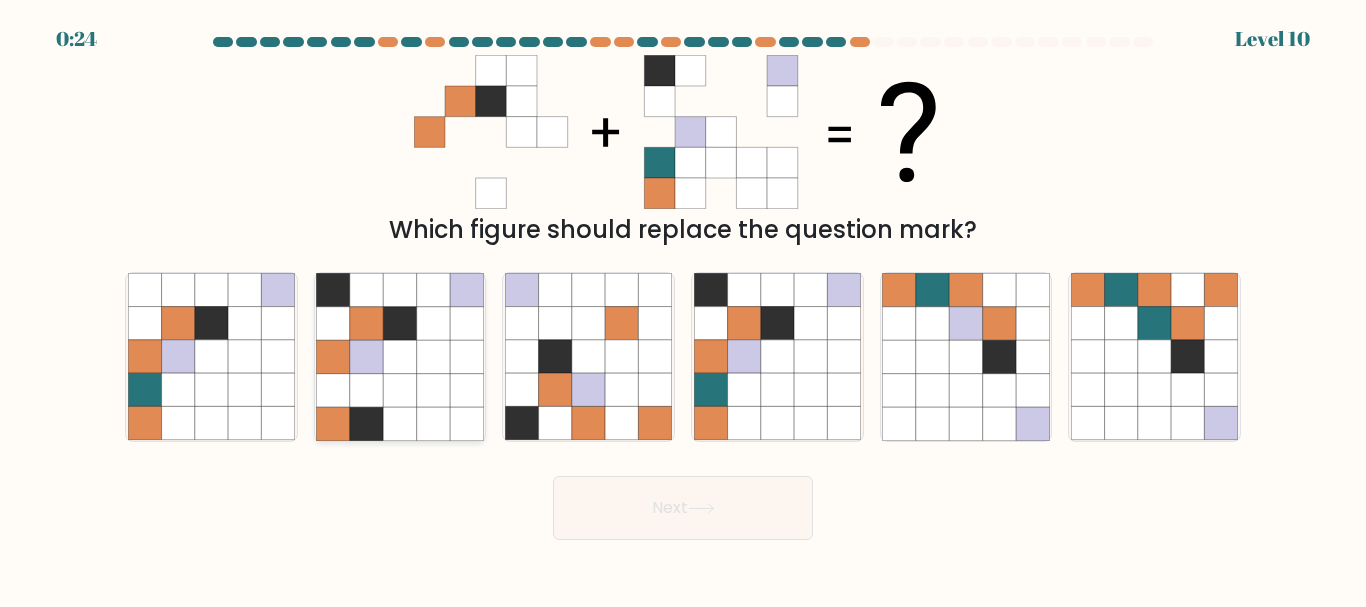 click 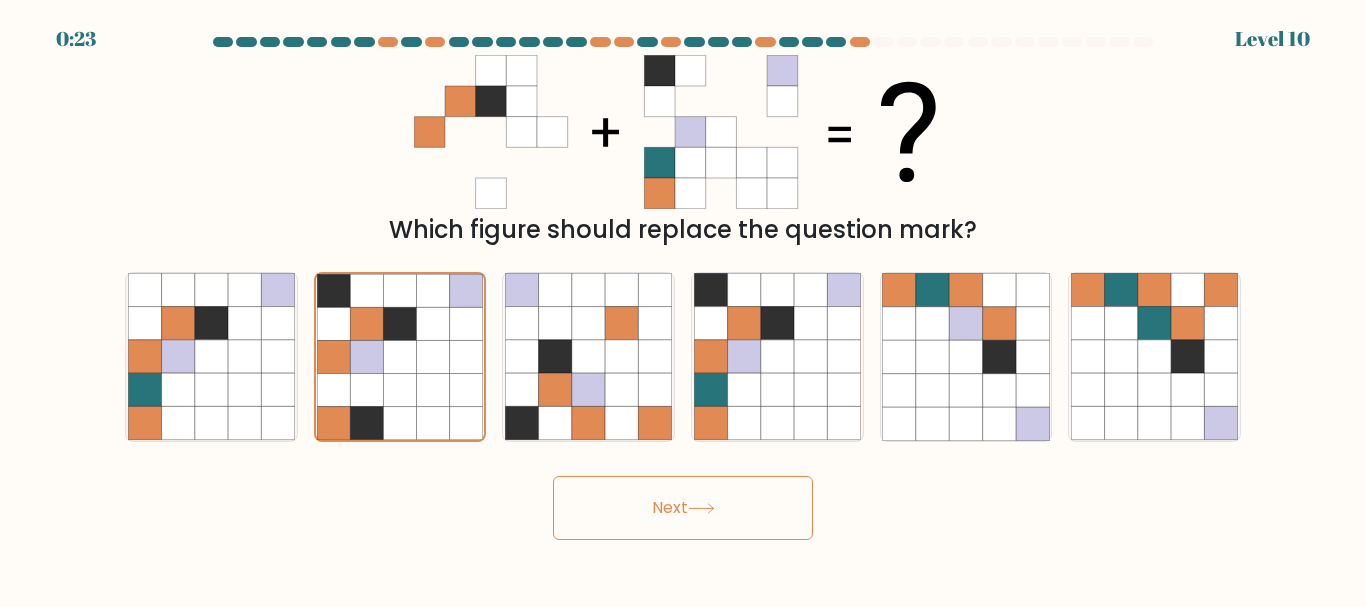 click on "Next" at bounding box center (683, 508) 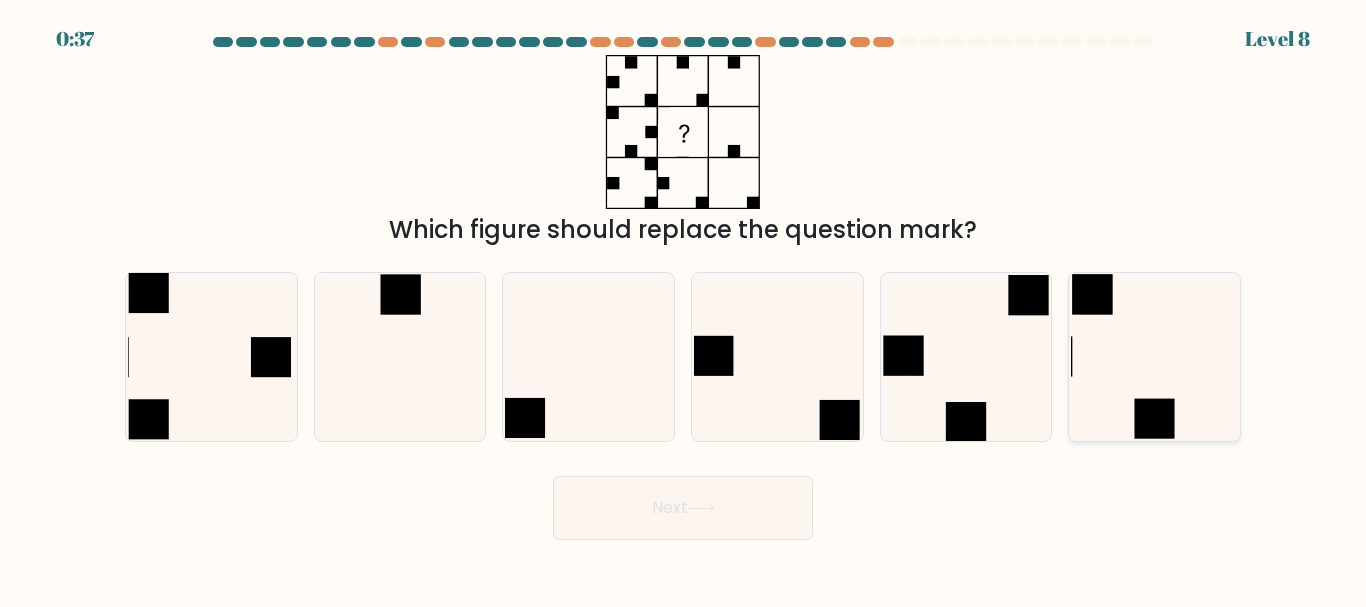 click 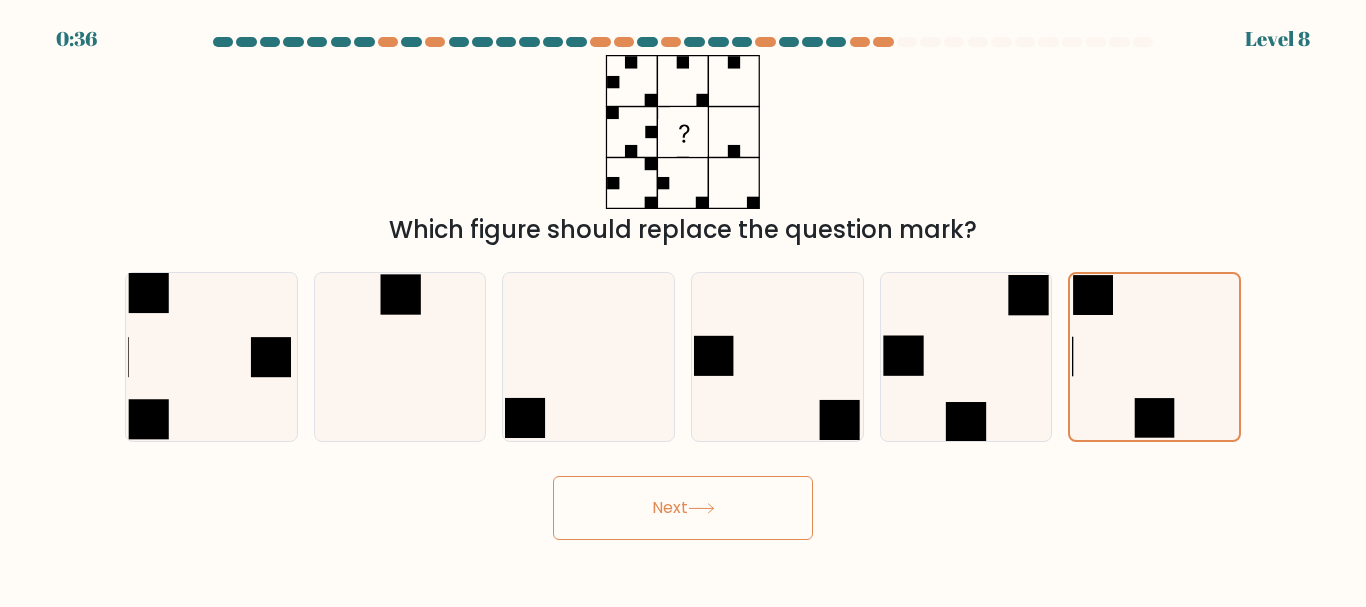 click on "Next" at bounding box center (683, 508) 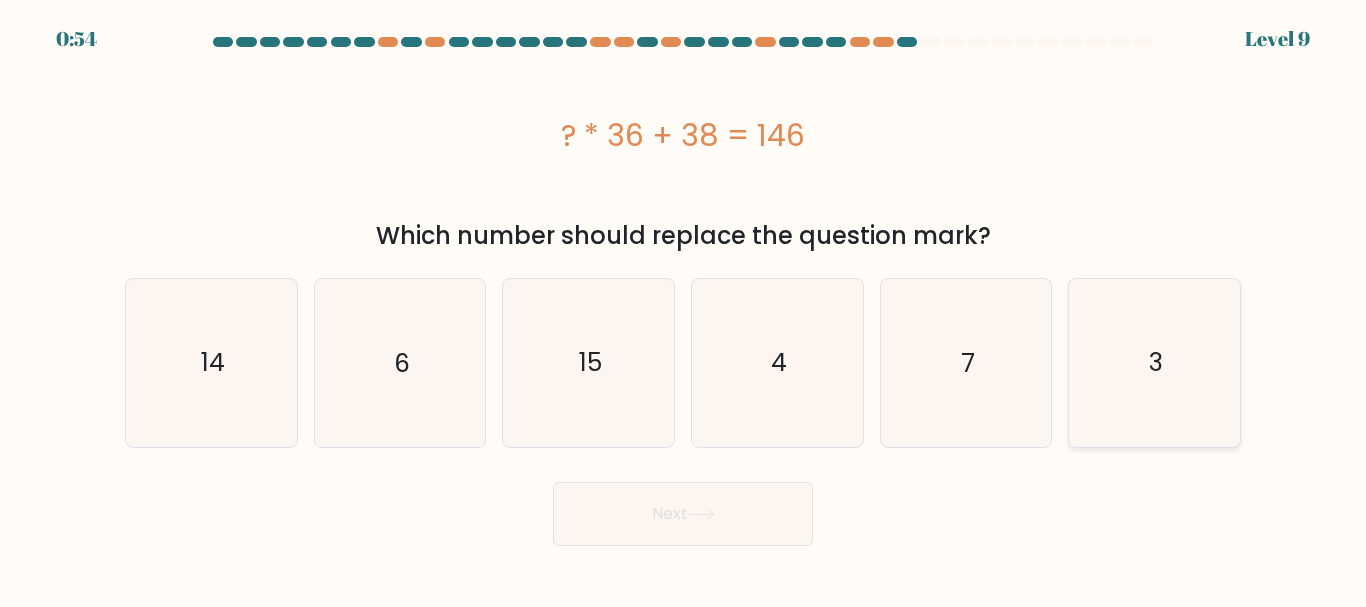 click on "3" 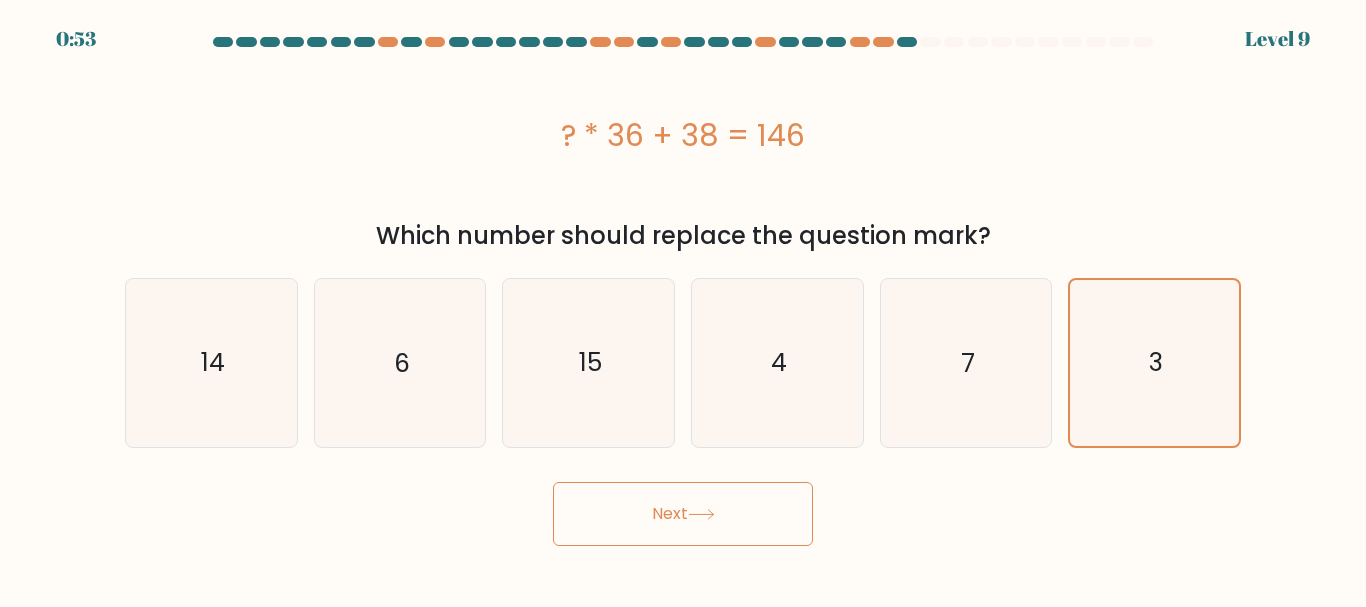 click on "Next" at bounding box center [683, 514] 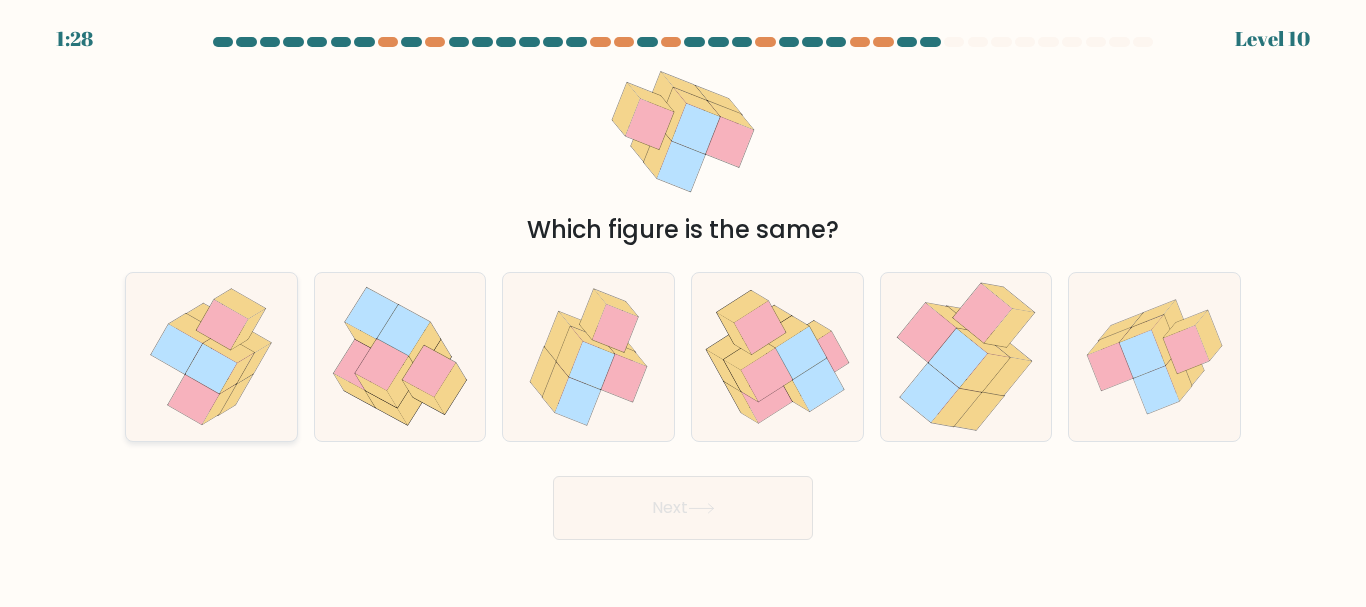 click 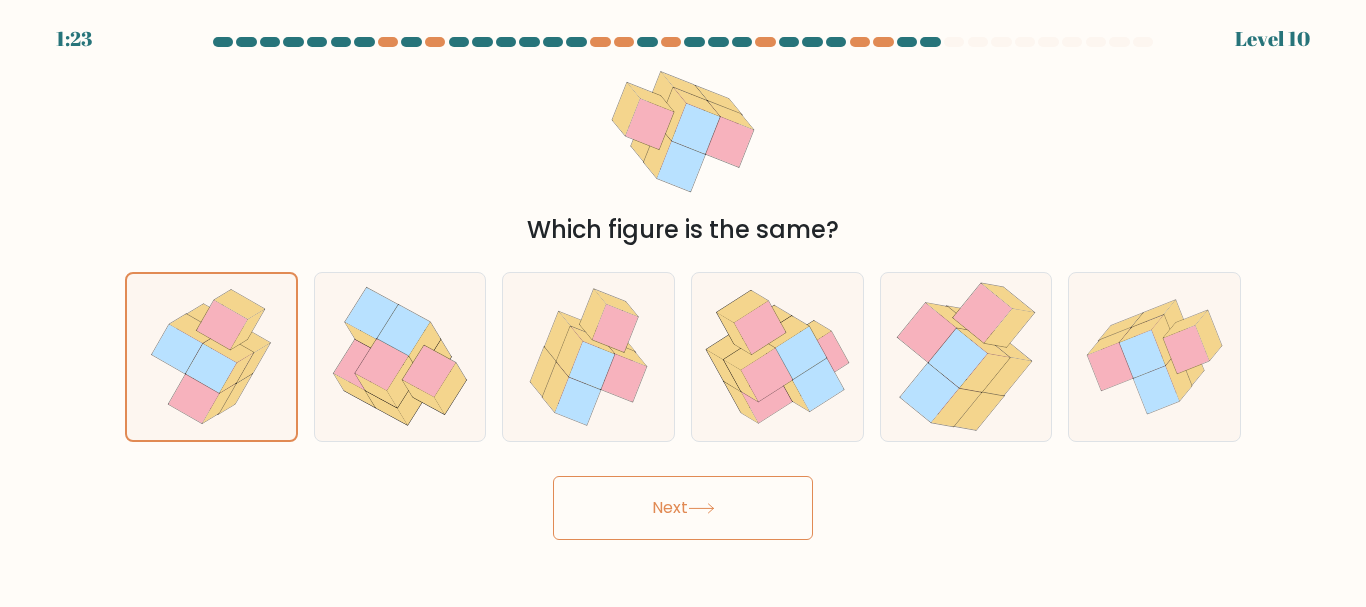 click on "Next" at bounding box center (683, 508) 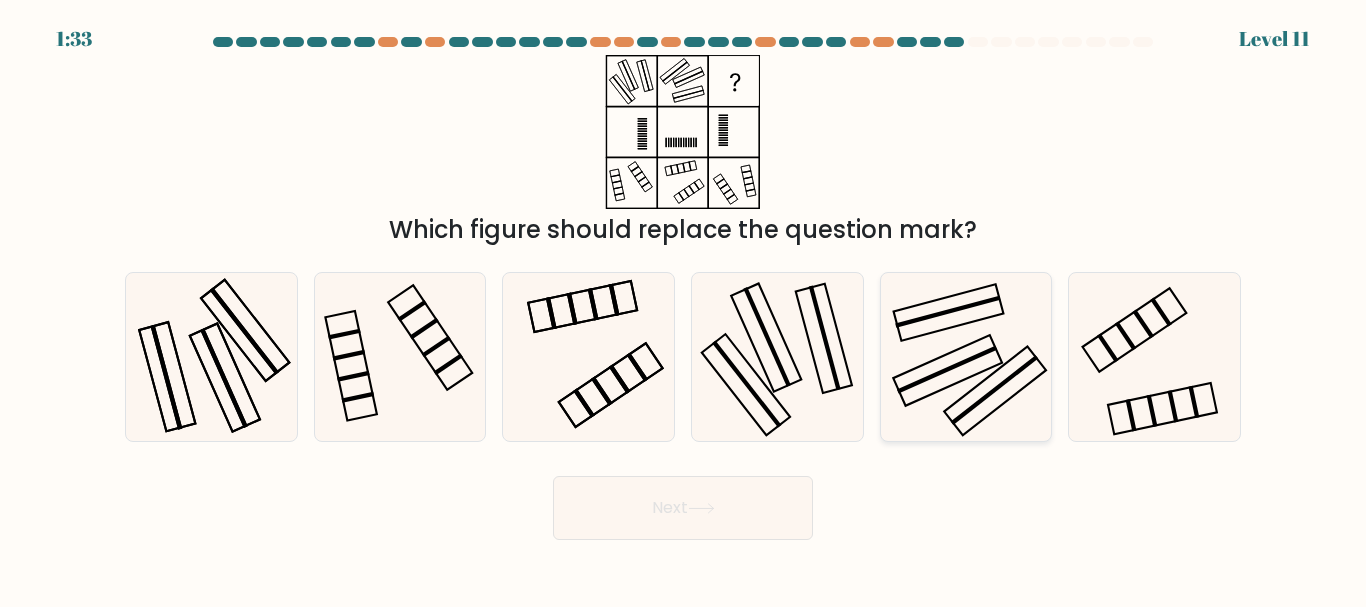 click 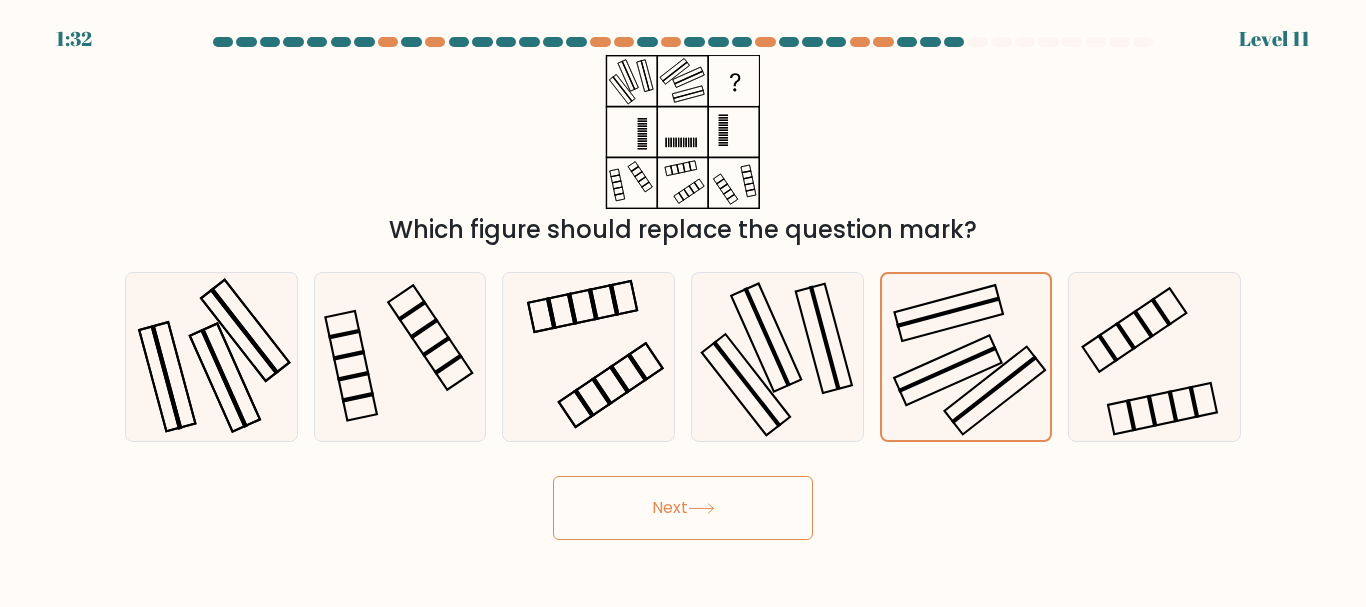 click on "Next" at bounding box center [683, 508] 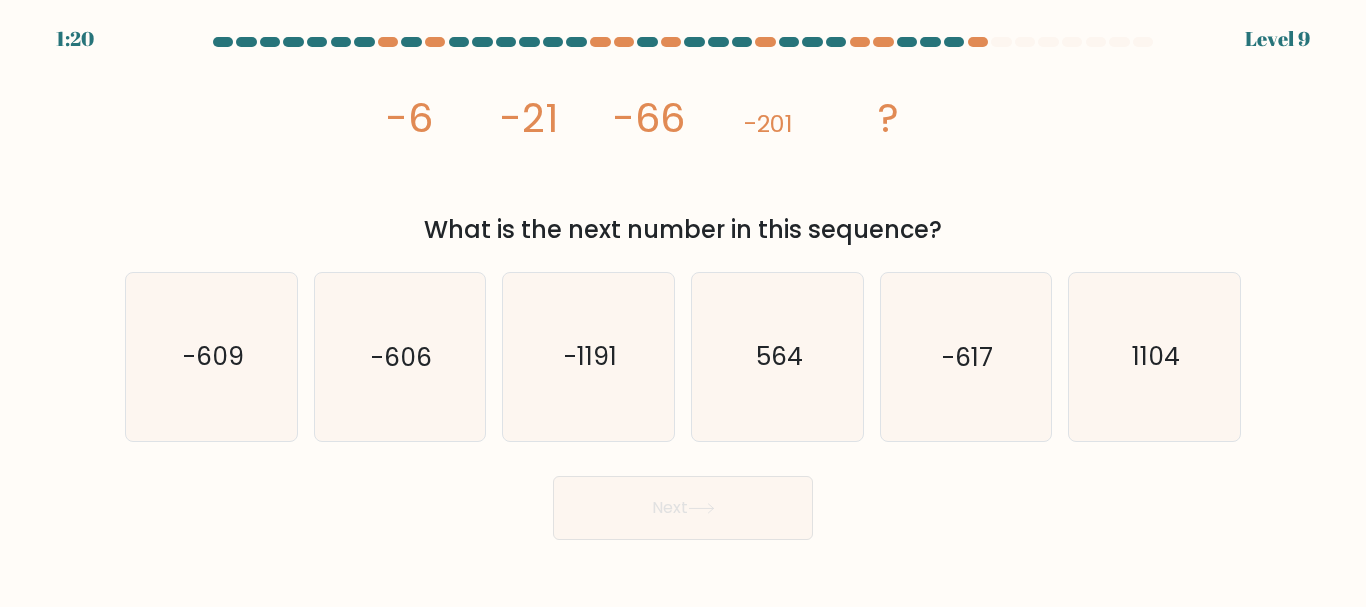 drag, startPoint x: 952, startPoint y: 234, endPoint x: 383, endPoint y: 141, distance: 576.5501 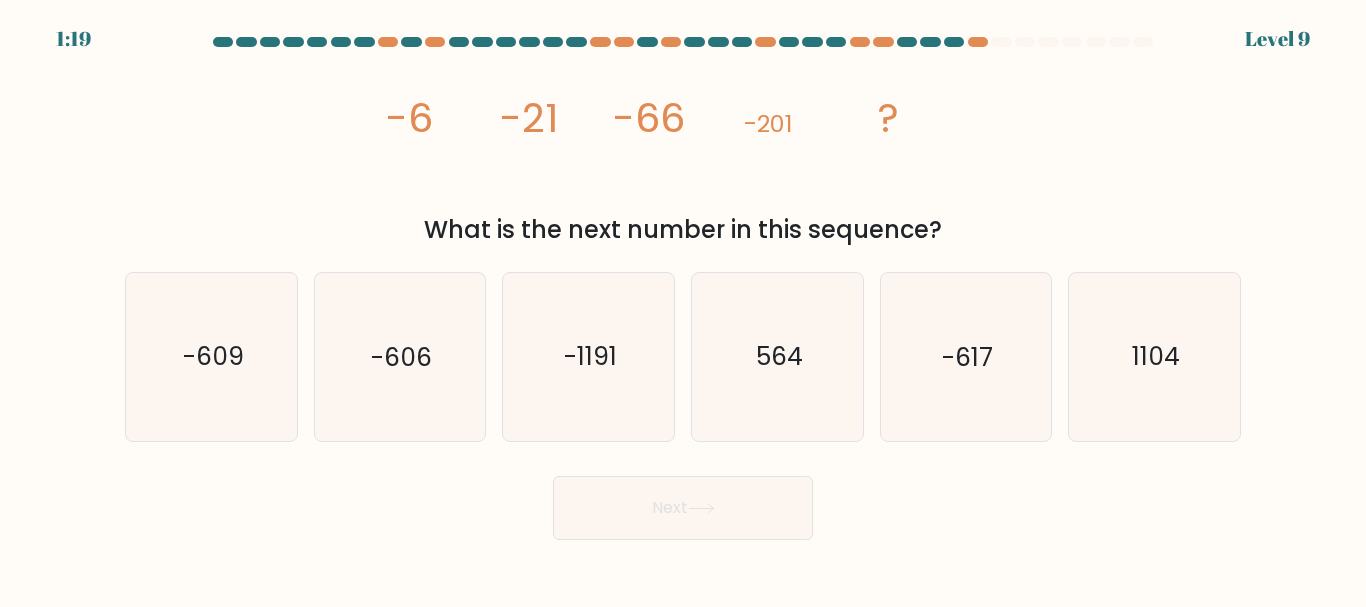 copy on "-6
-21
-66
-201
?
What is the next number in this sequence?" 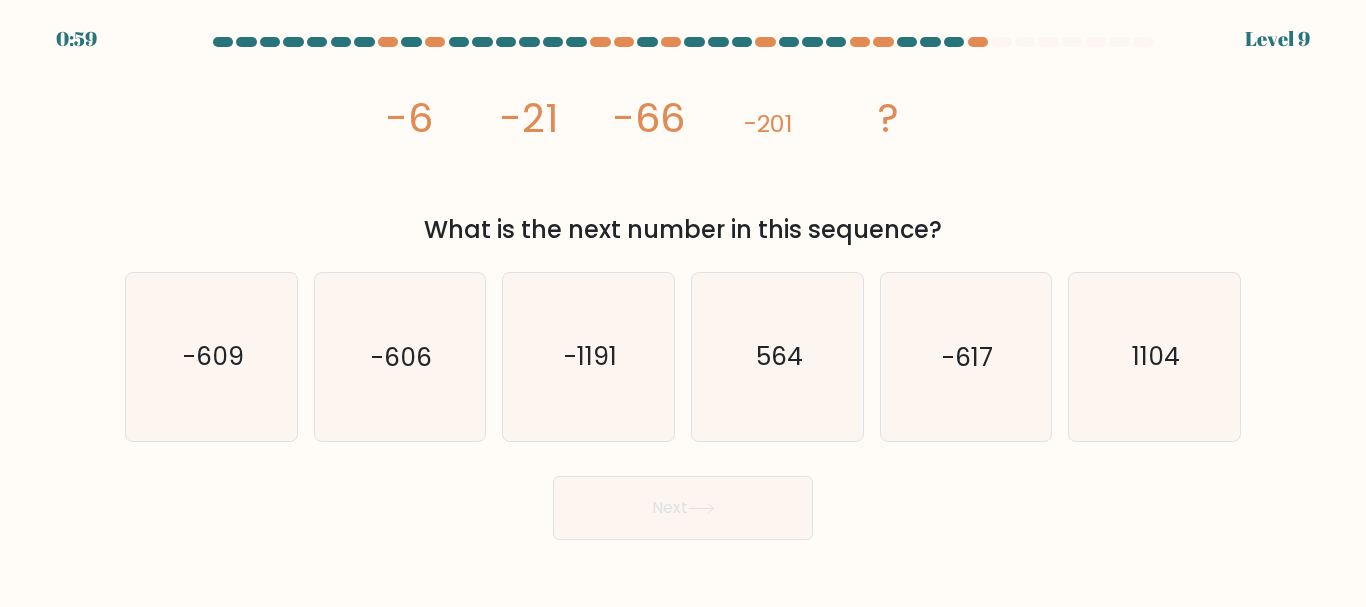 click on "image/svg+xml
-6
-21
-66
-201
?
What is the next number in this sequence?" at bounding box center [683, 151] 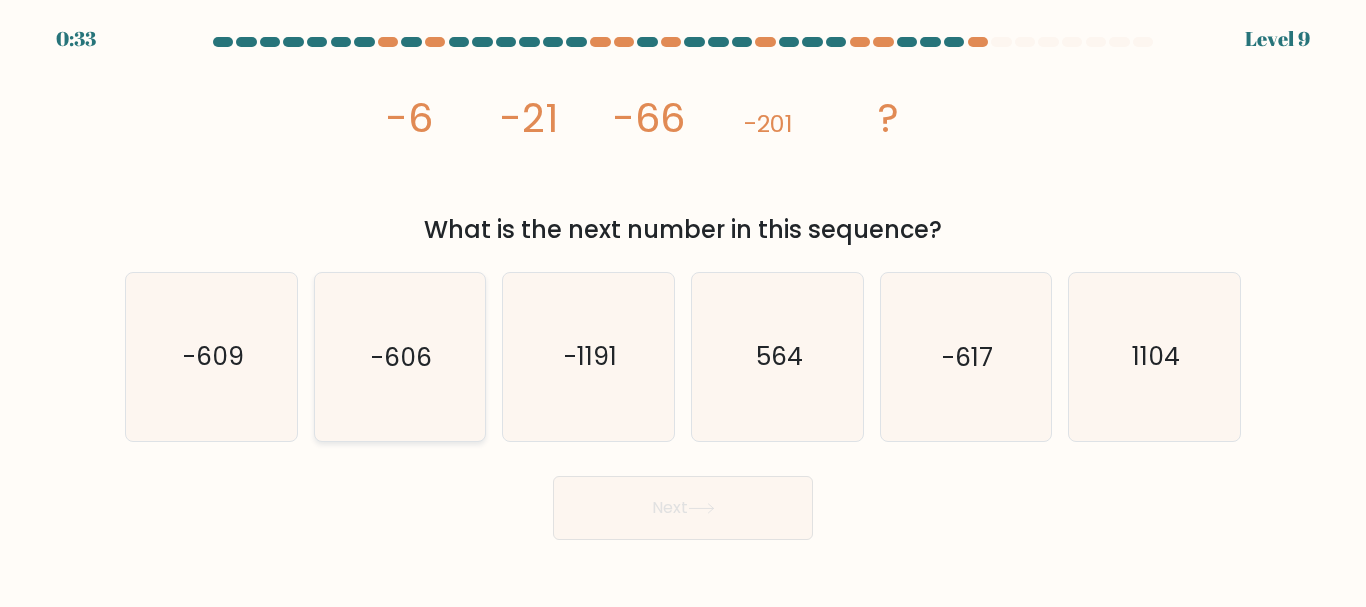 click on "-606" 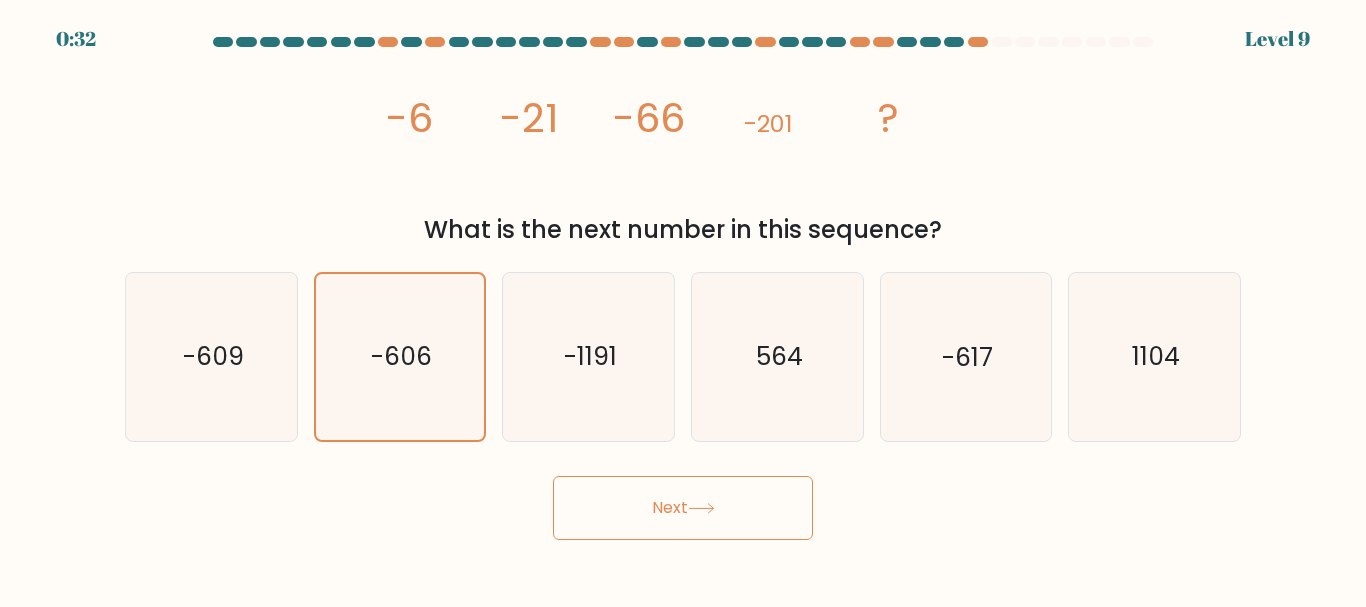 click on "Next" at bounding box center [683, 508] 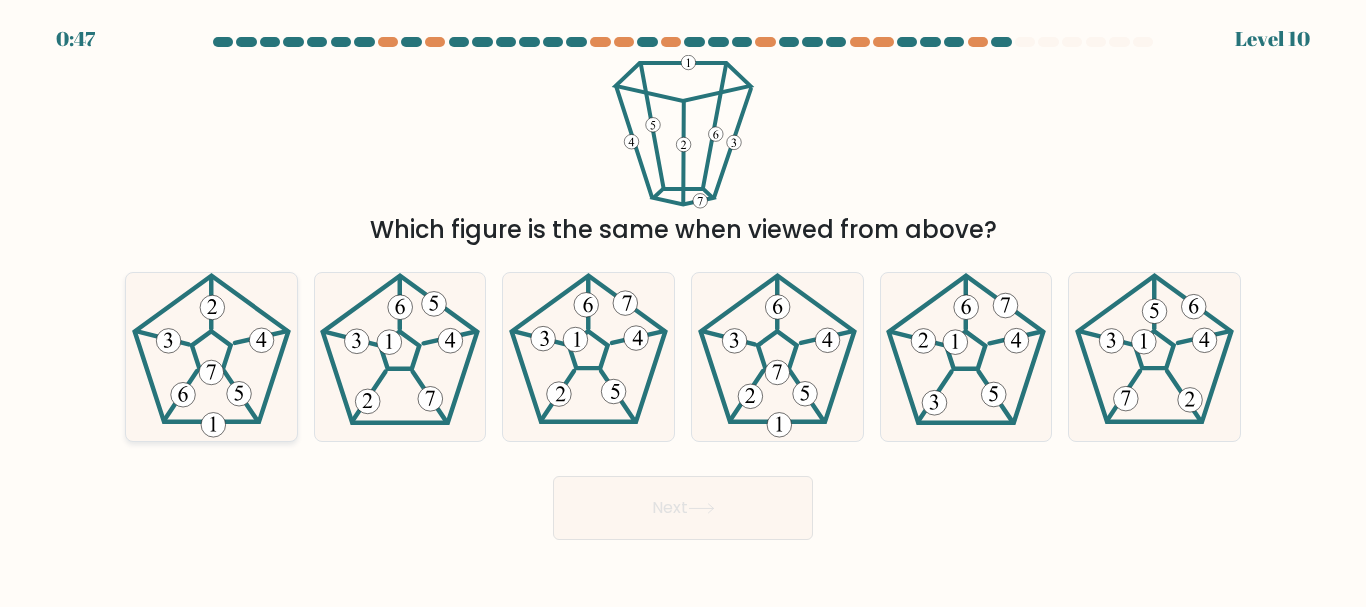 click 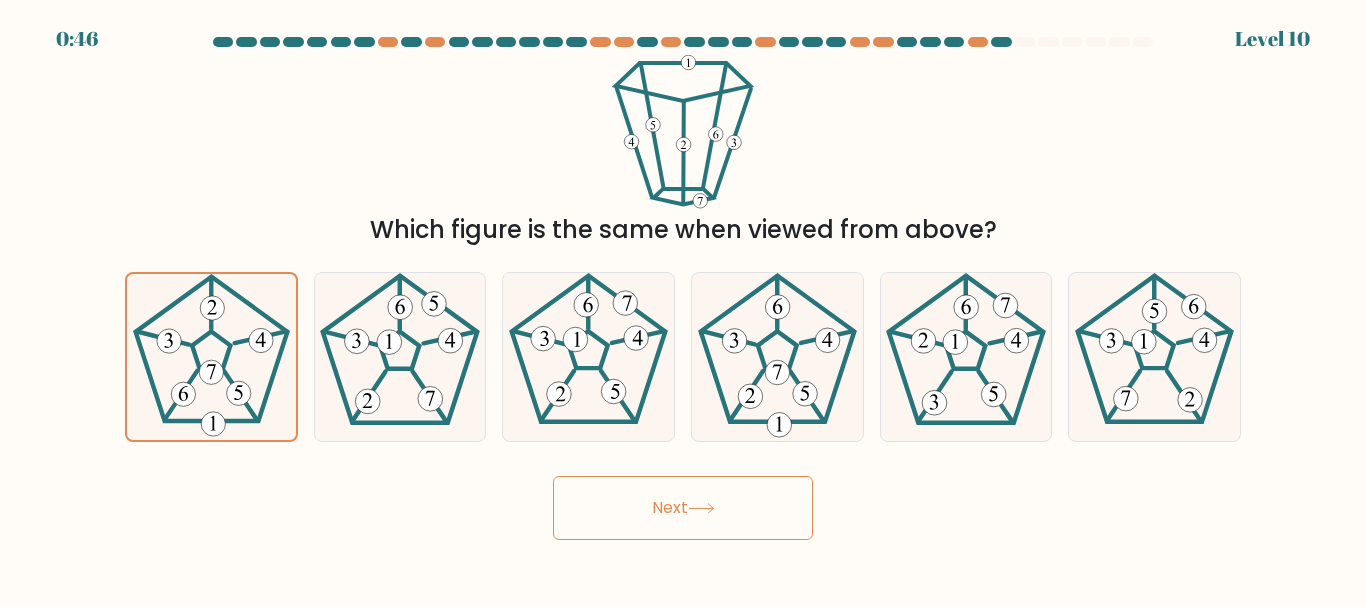 click on "Next" at bounding box center [683, 508] 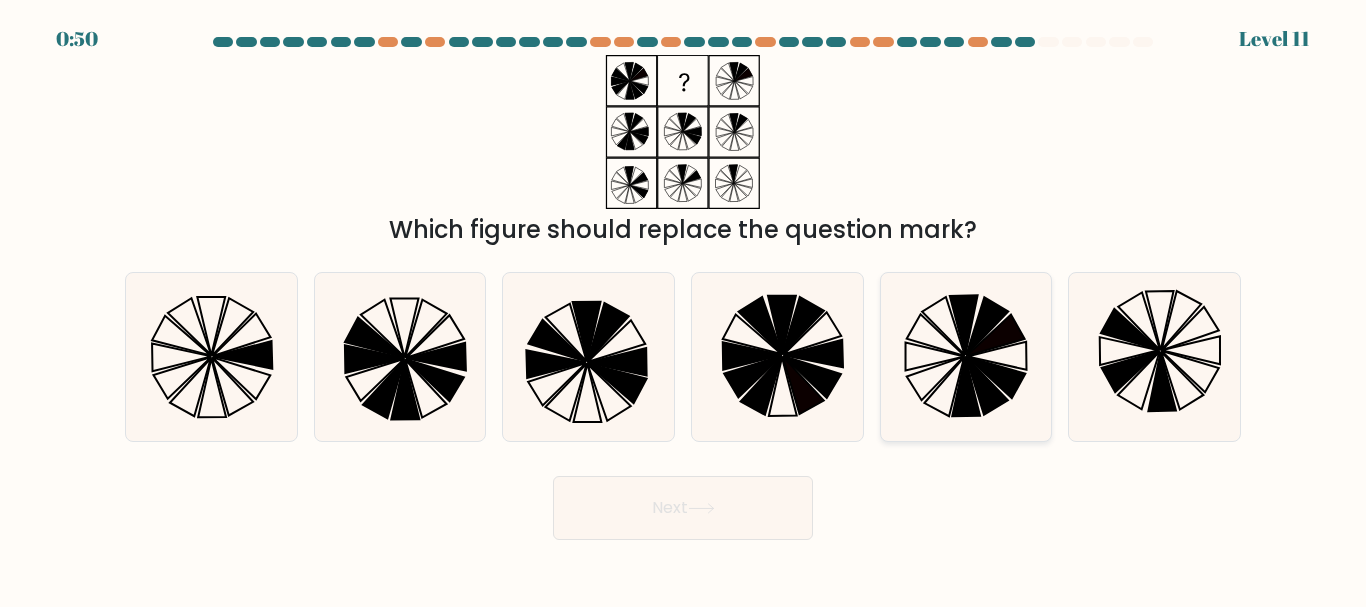 click 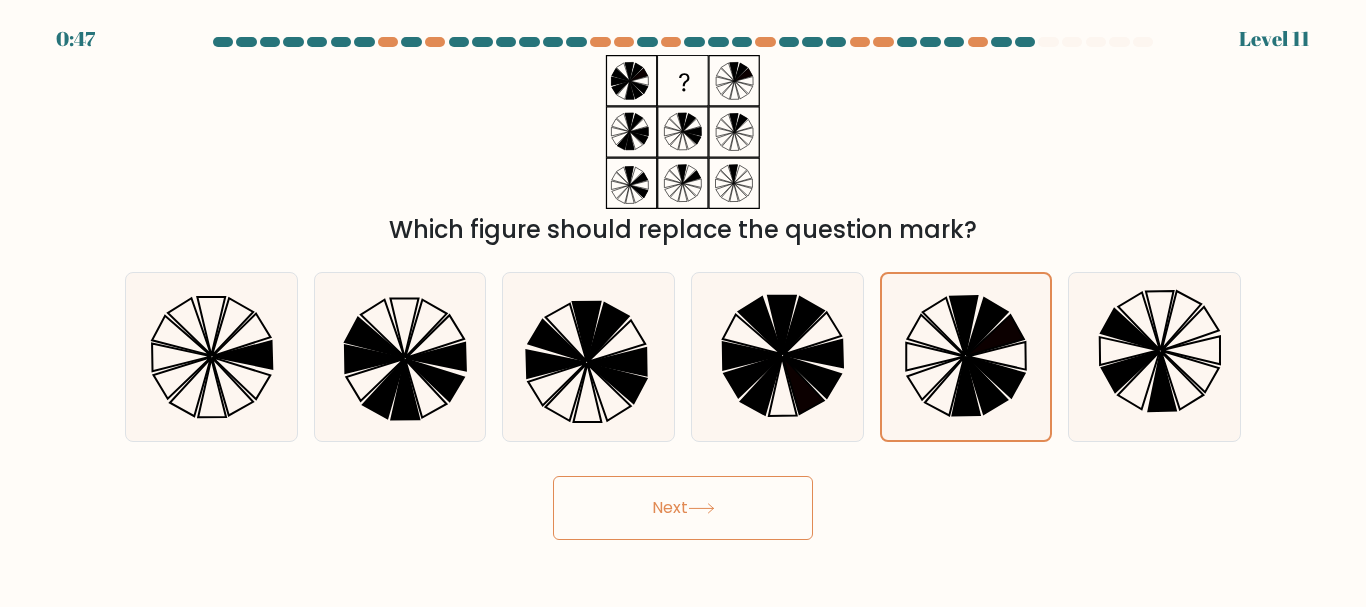 click on "Next" at bounding box center (683, 508) 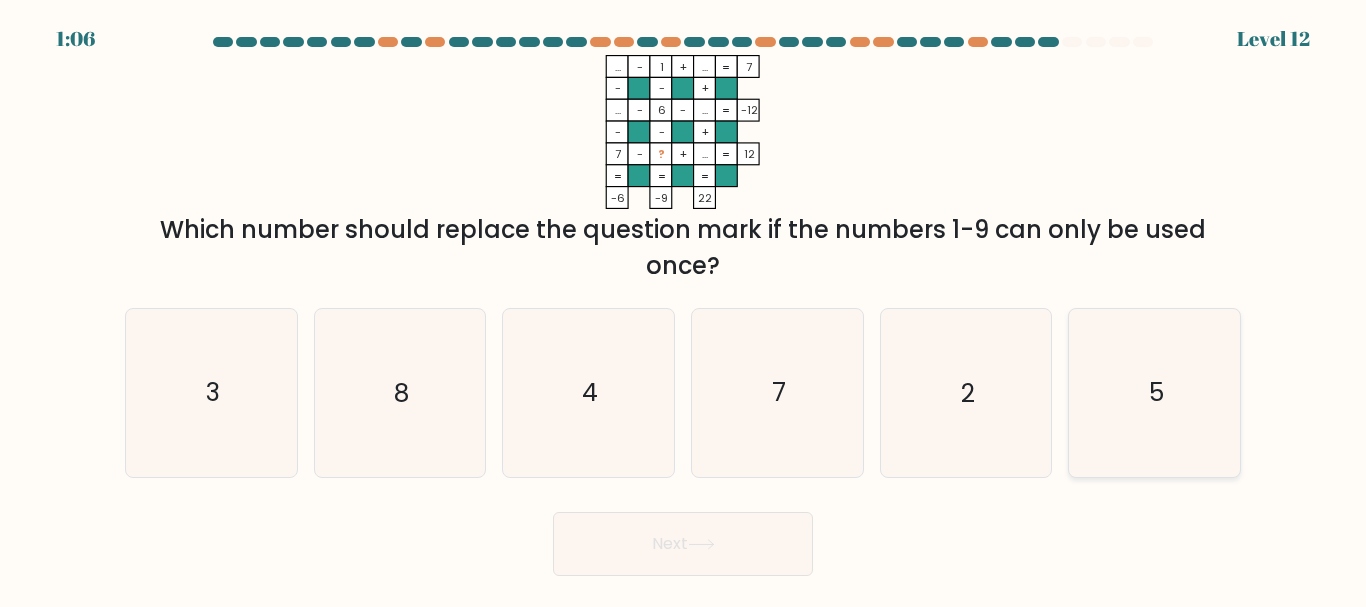 click on "5" 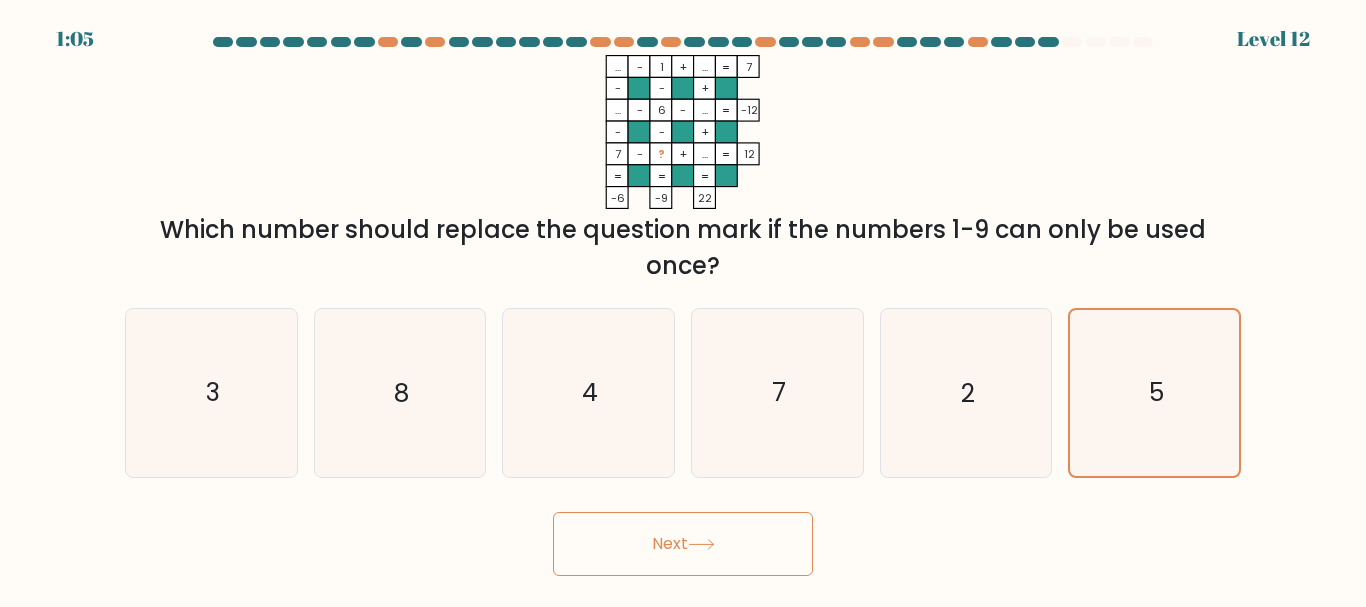 click on "Next" at bounding box center (683, 544) 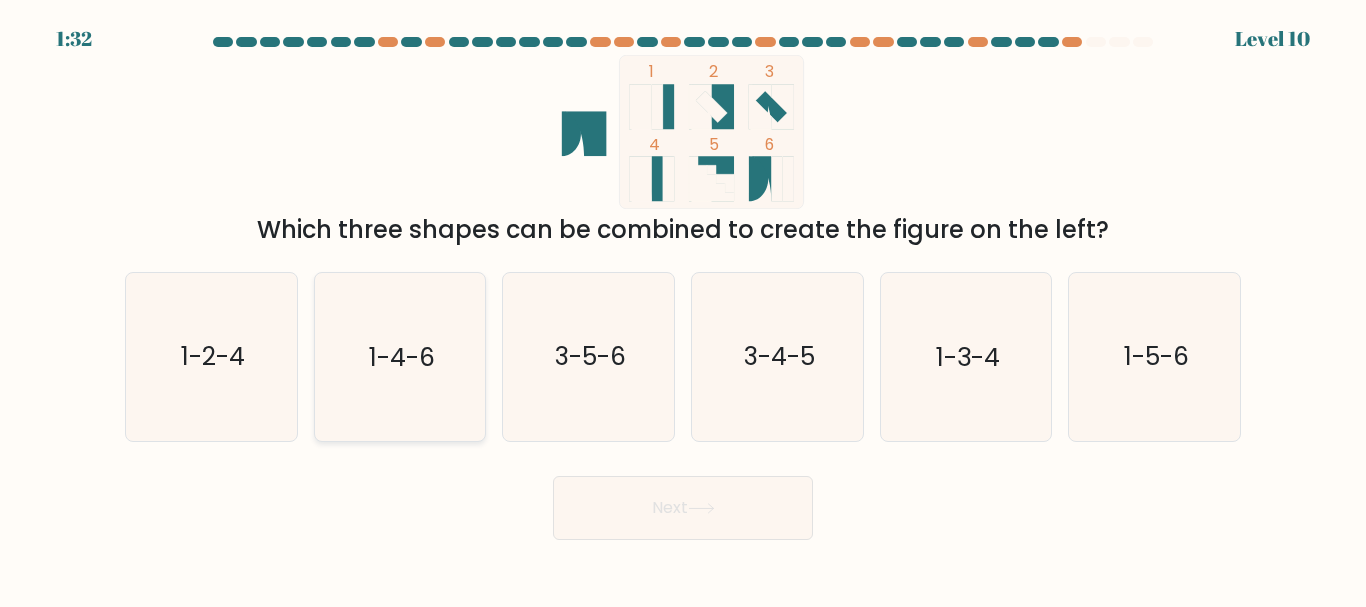 click on "1-4-6" 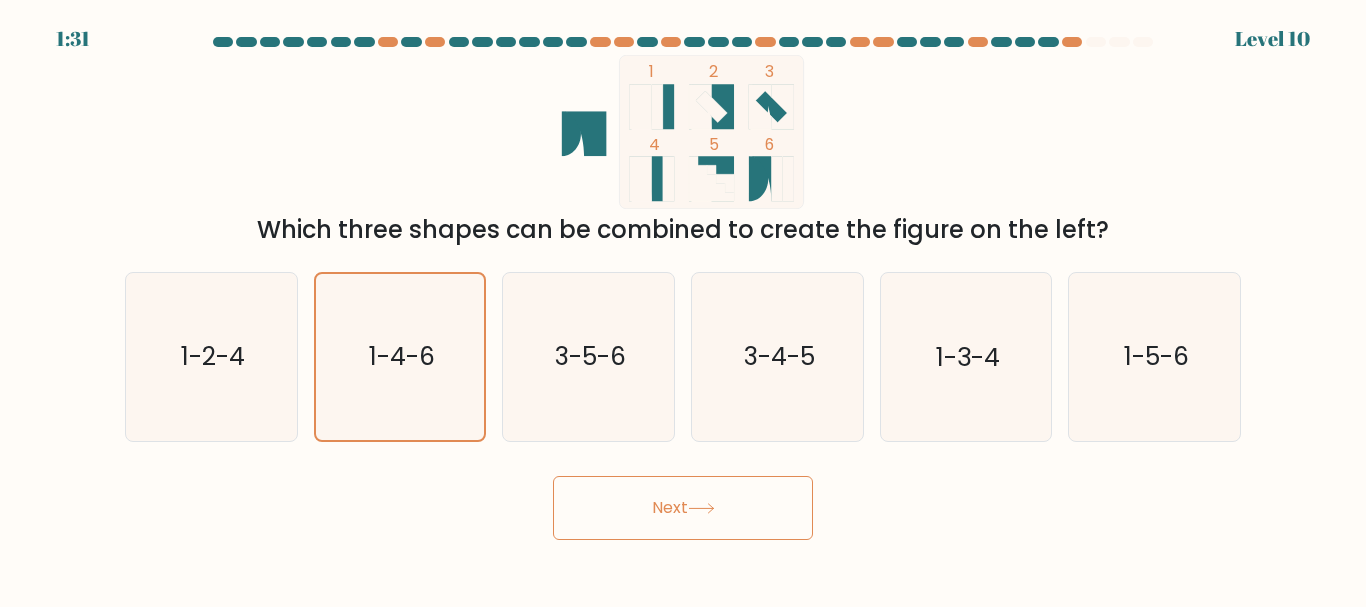 click on "Next" at bounding box center [683, 508] 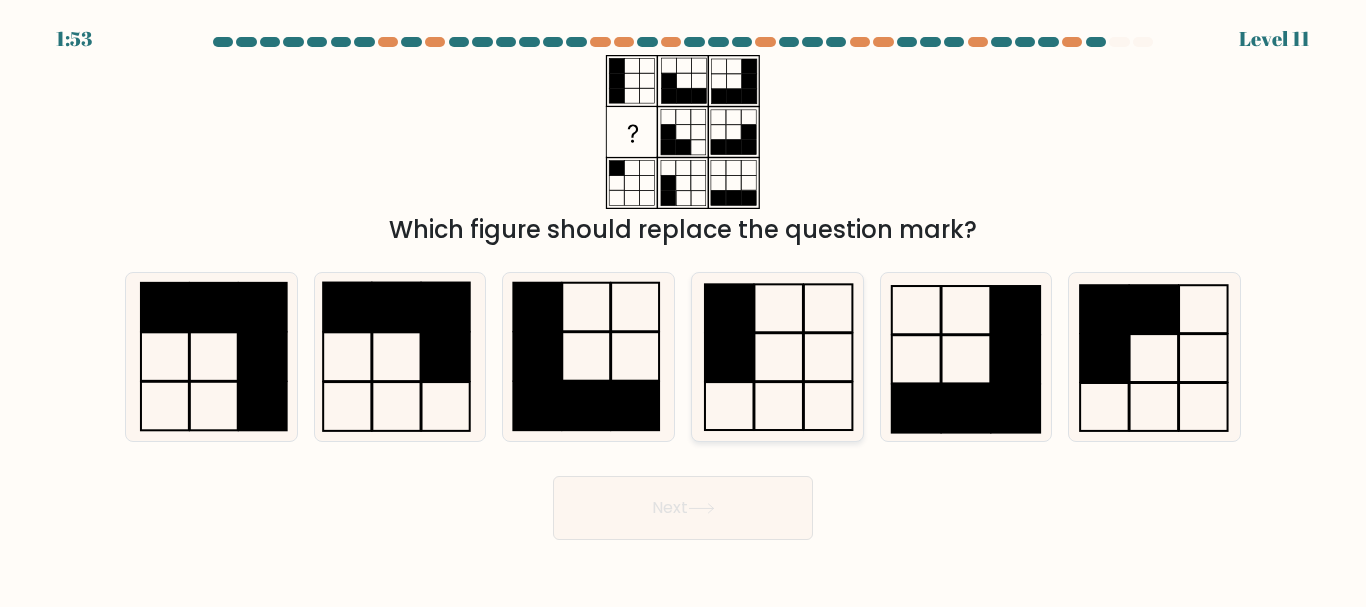 click 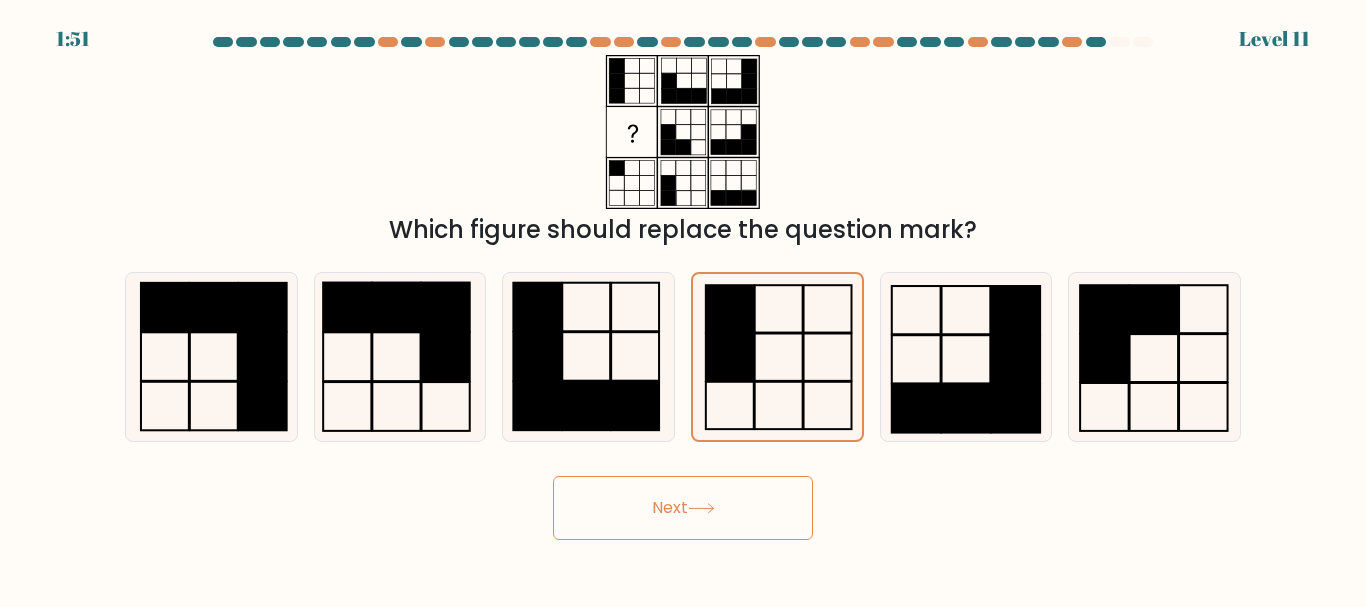 click on "Next" at bounding box center (683, 508) 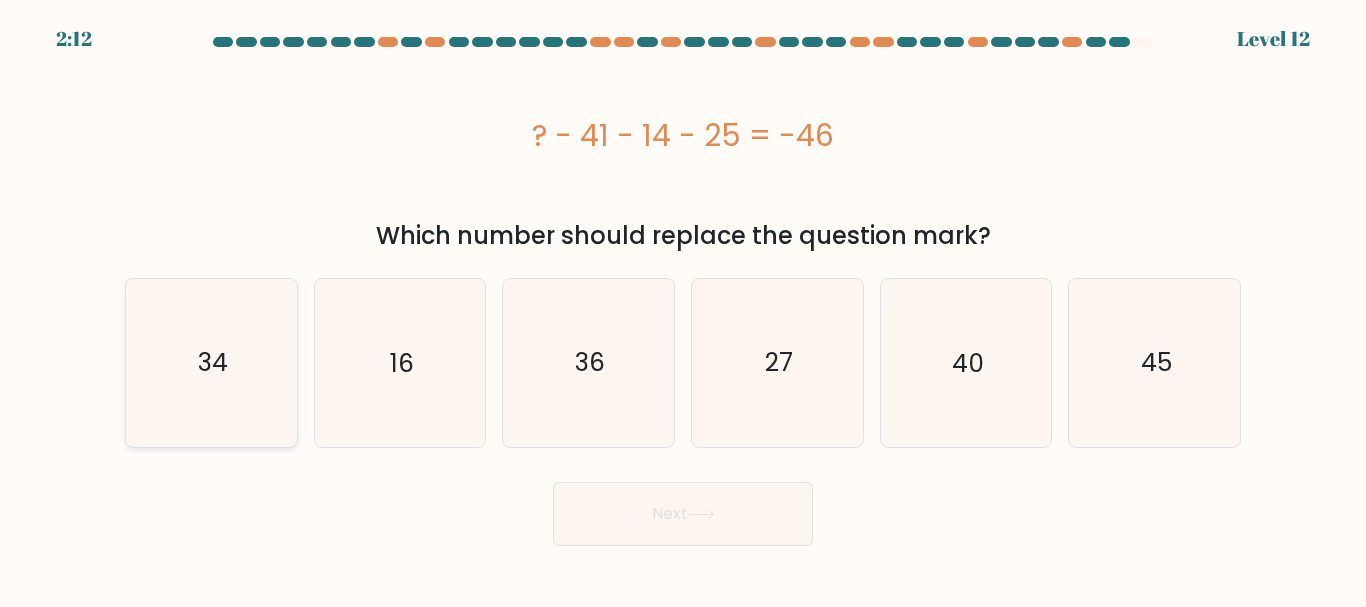 click on "34" 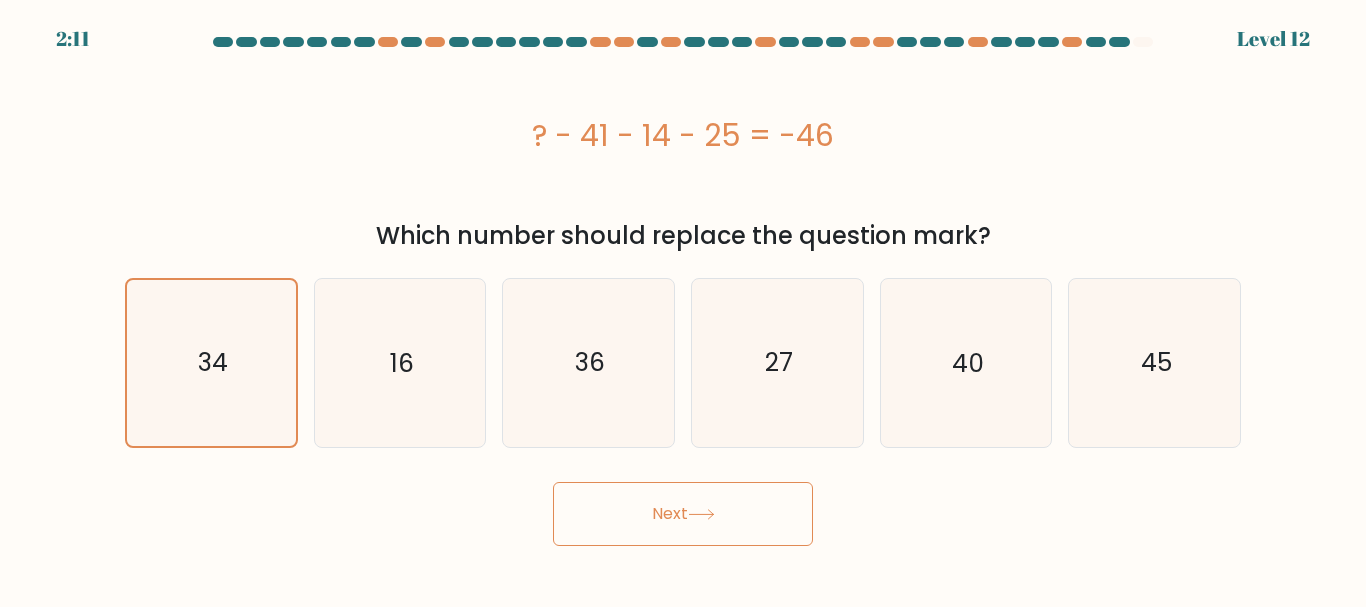 click on "Next" at bounding box center (683, 514) 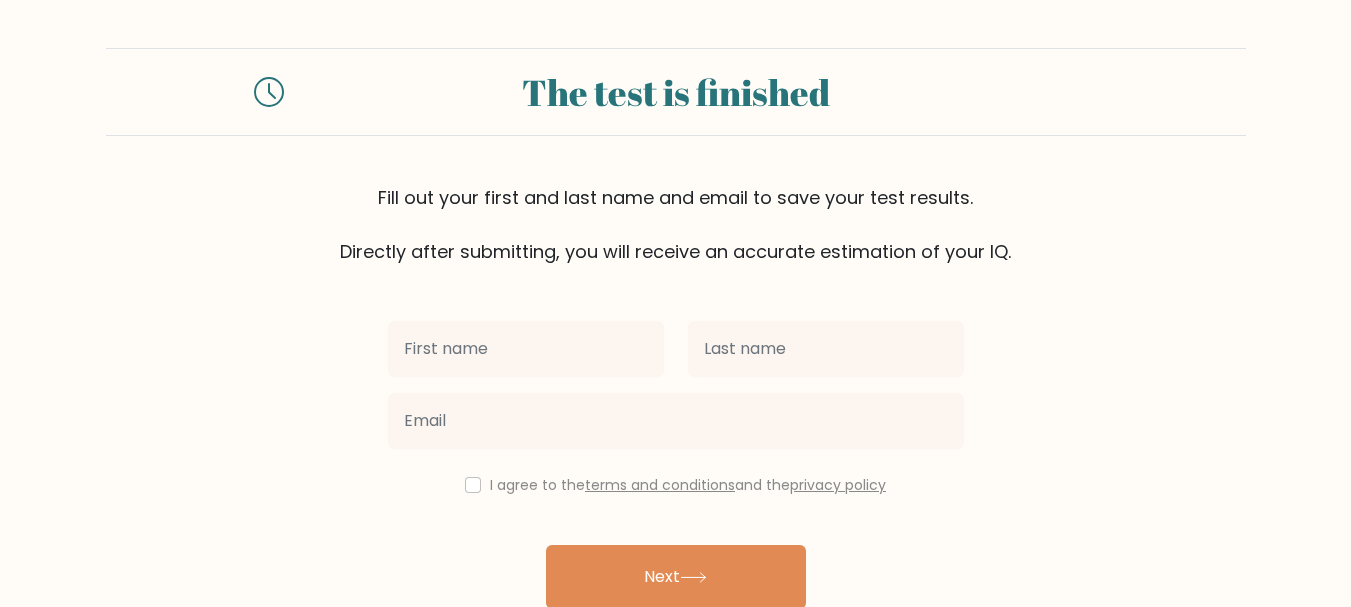 scroll, scrollTop: 0, scrollLeft: 0, axis: both 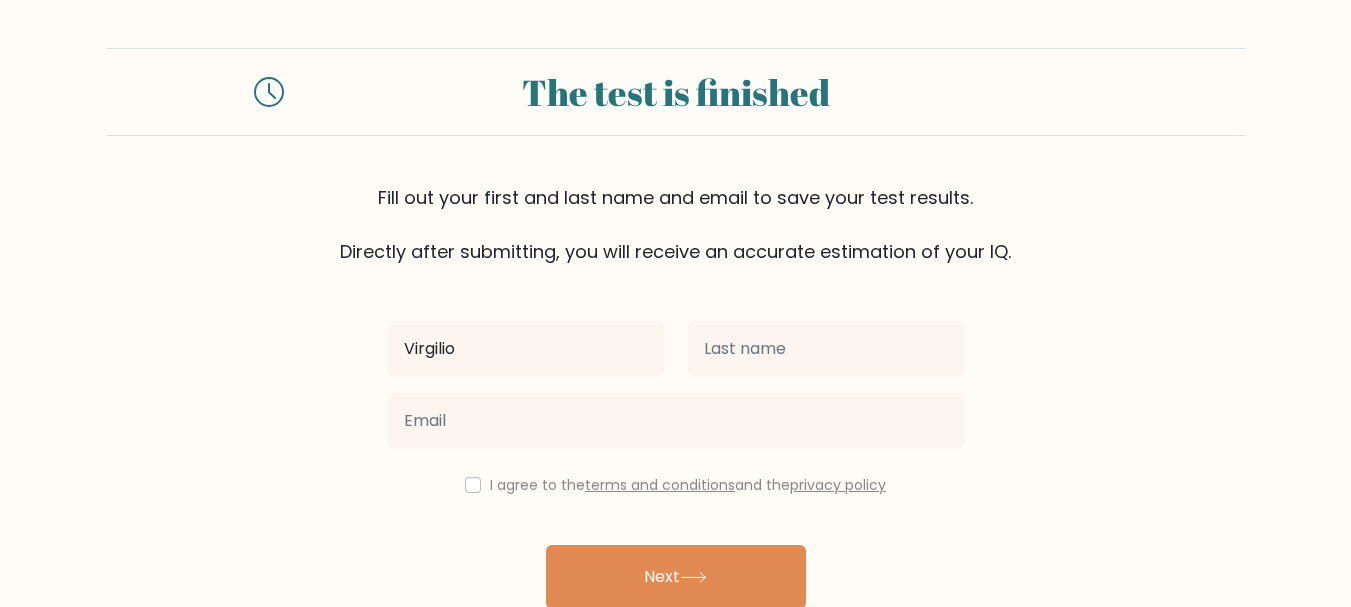 type on "Virgilio" 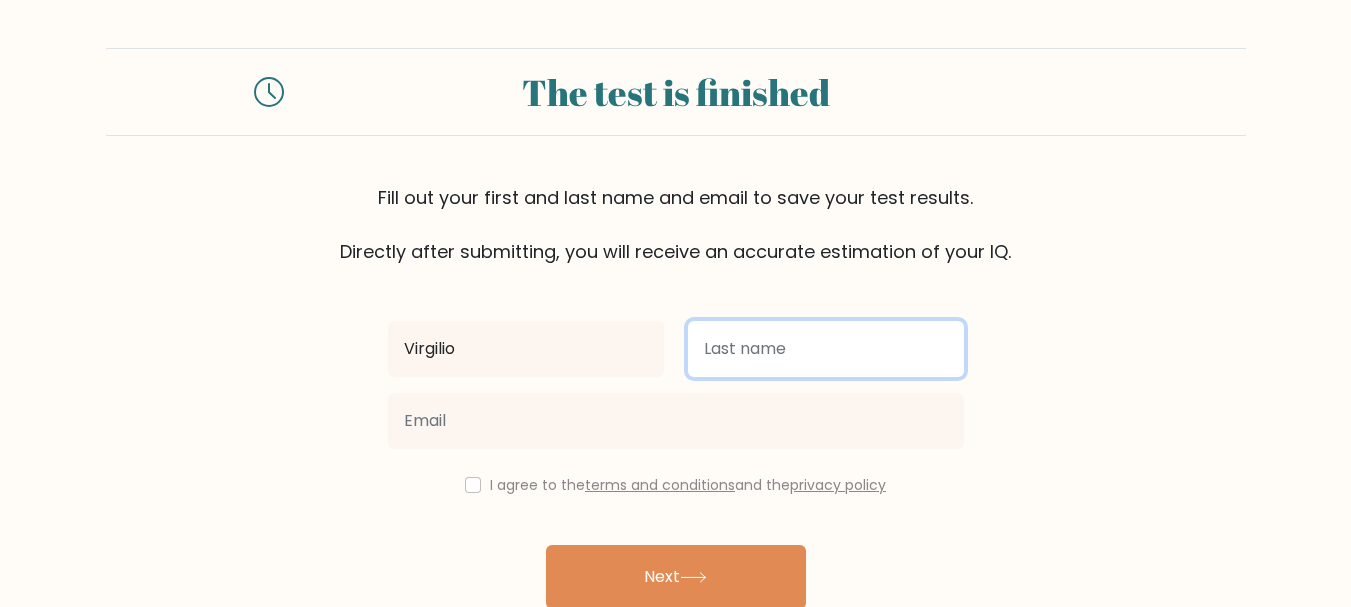 click at bounding box center [826, 349] 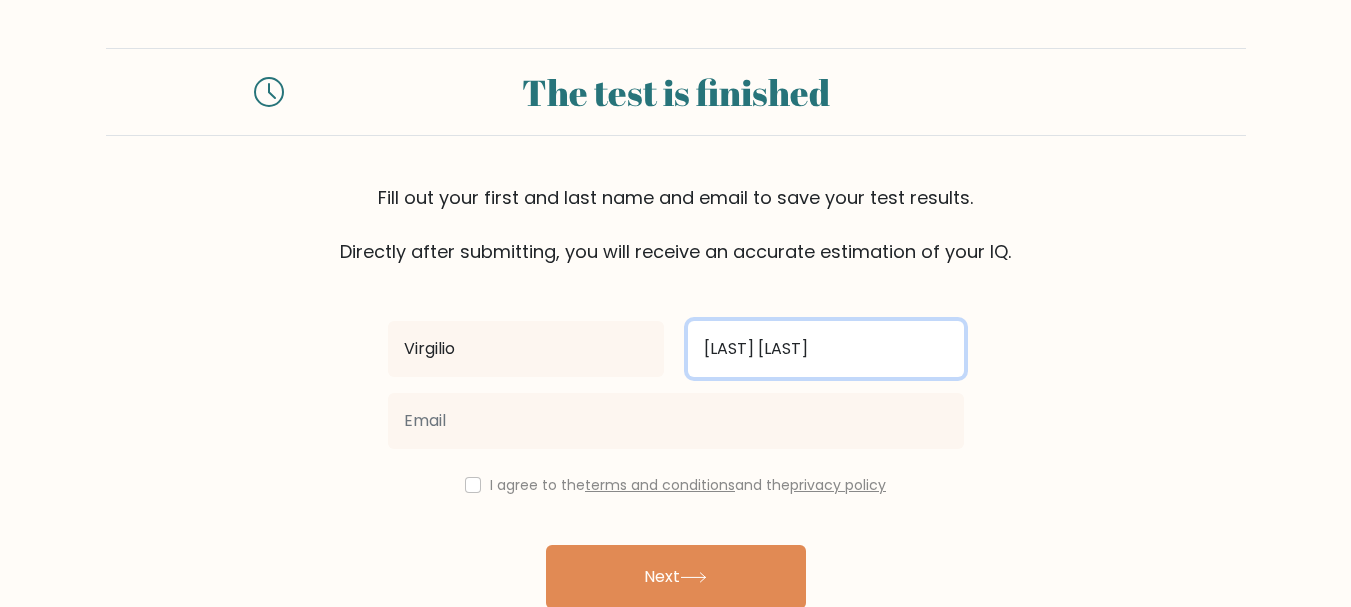 type on "[LAST] [LAST]" 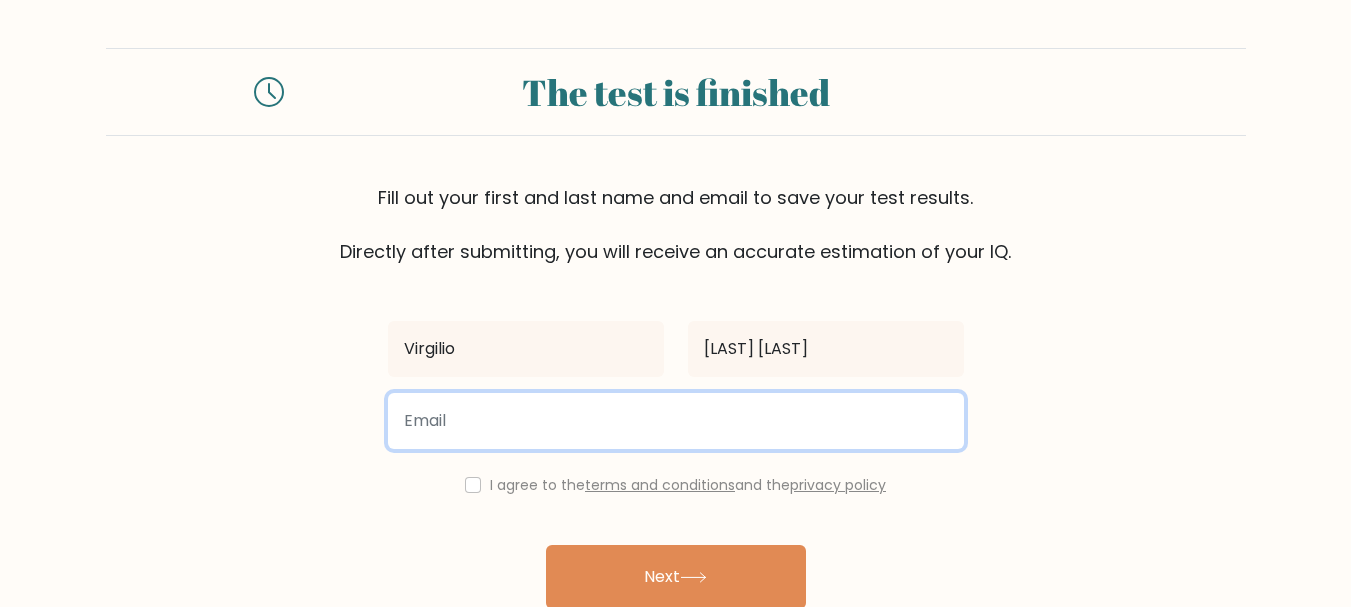 click at bounding box center [676, 421] 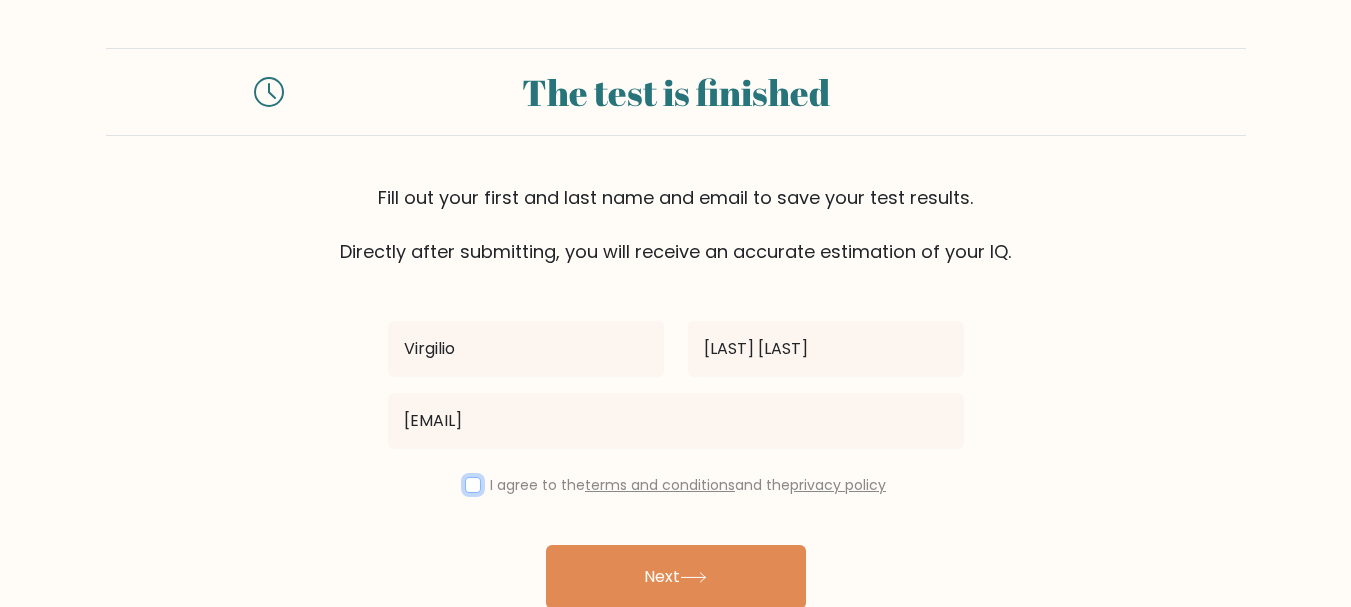 click at bounding box center (473, 485) 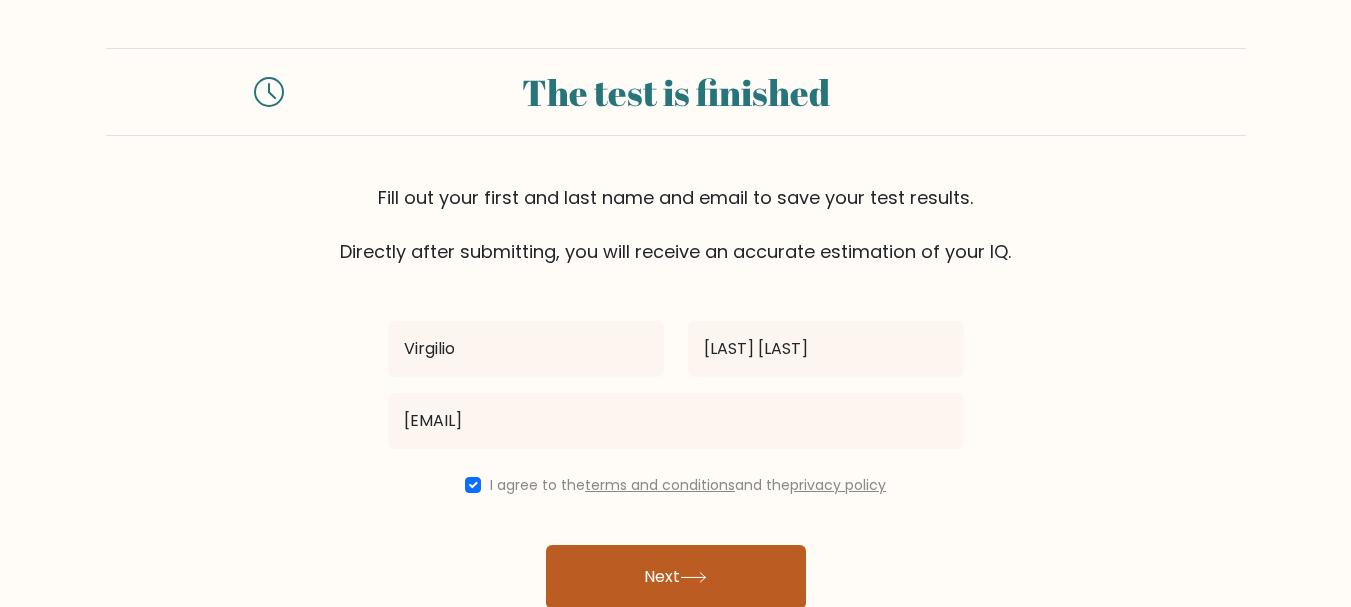 click on "Next" at bounding box center (676, 577) 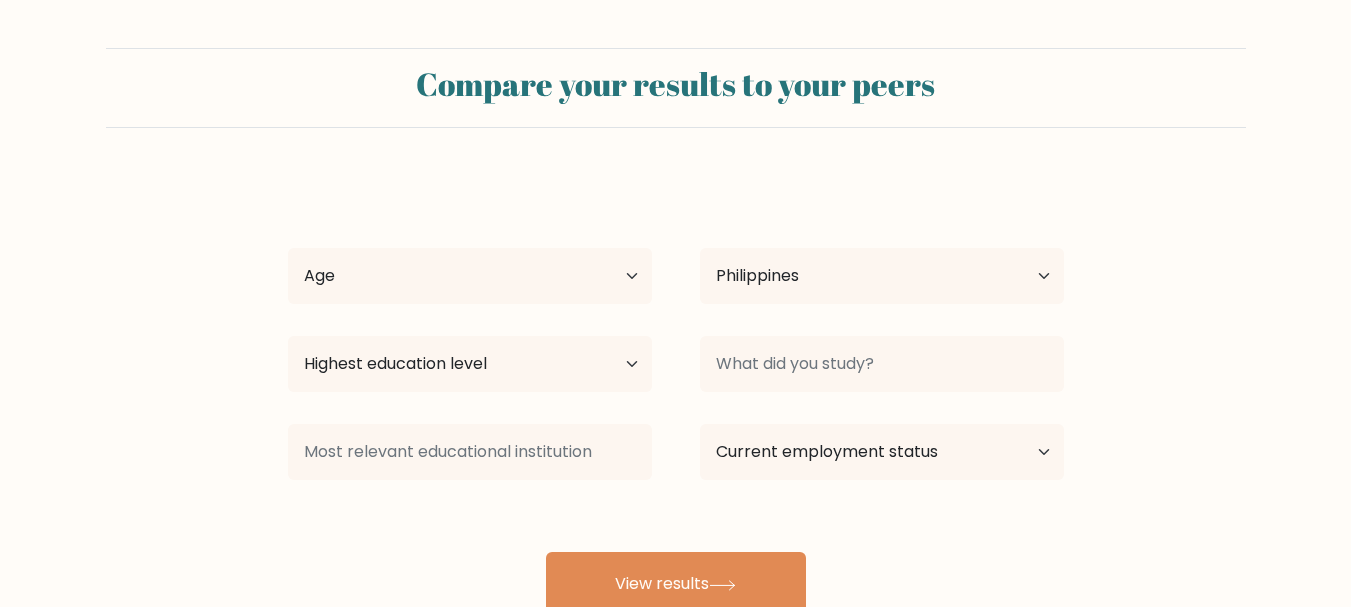 select on "PH" 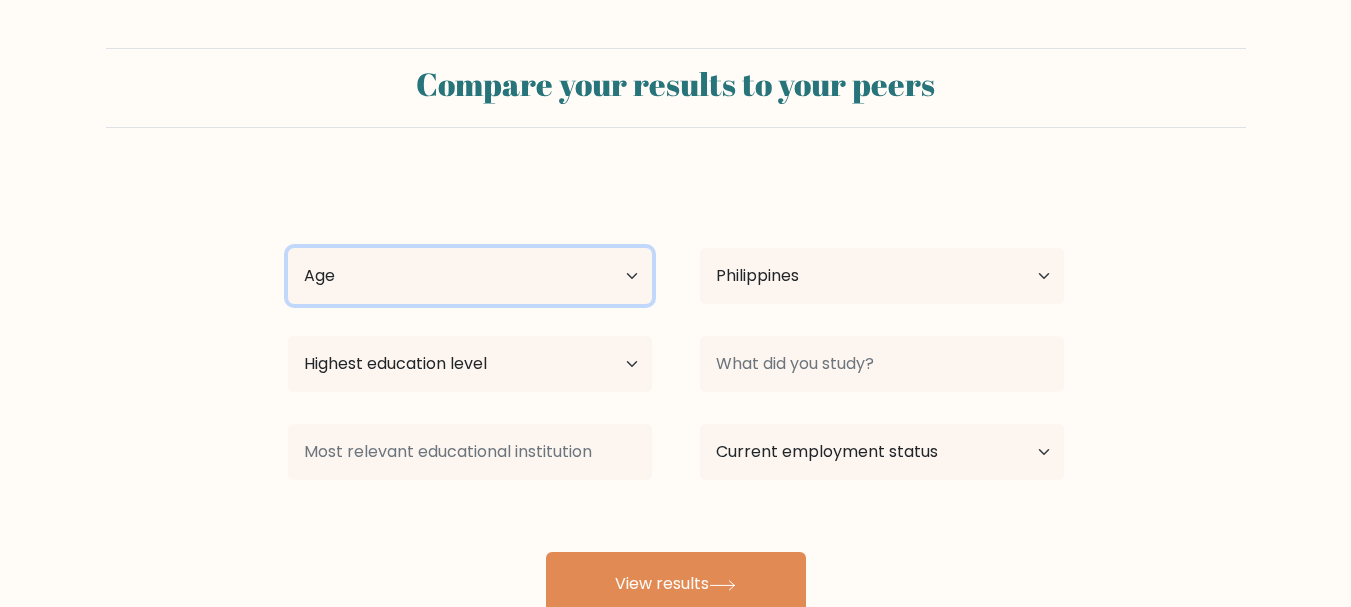 click on "Age
Under 18 years old
18-24 years old
25-34 years old
35-44 years old
45-54 years old
55-64 years old
65 years old and above" at bounding box center (470, 276) 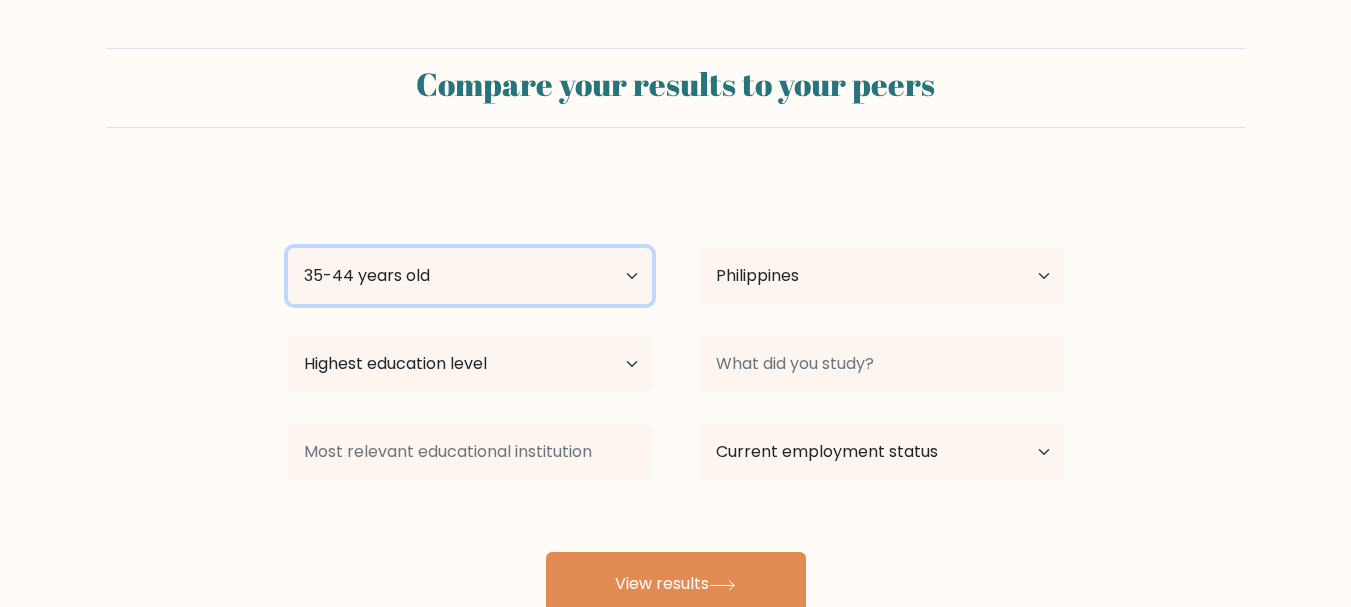 click on "Age
Under 18 years old
18-24 years old
25-34 years old
35-44 years old
45-54 years old
55-64 years old
65 years old and above" at bounding box center [470, 276] 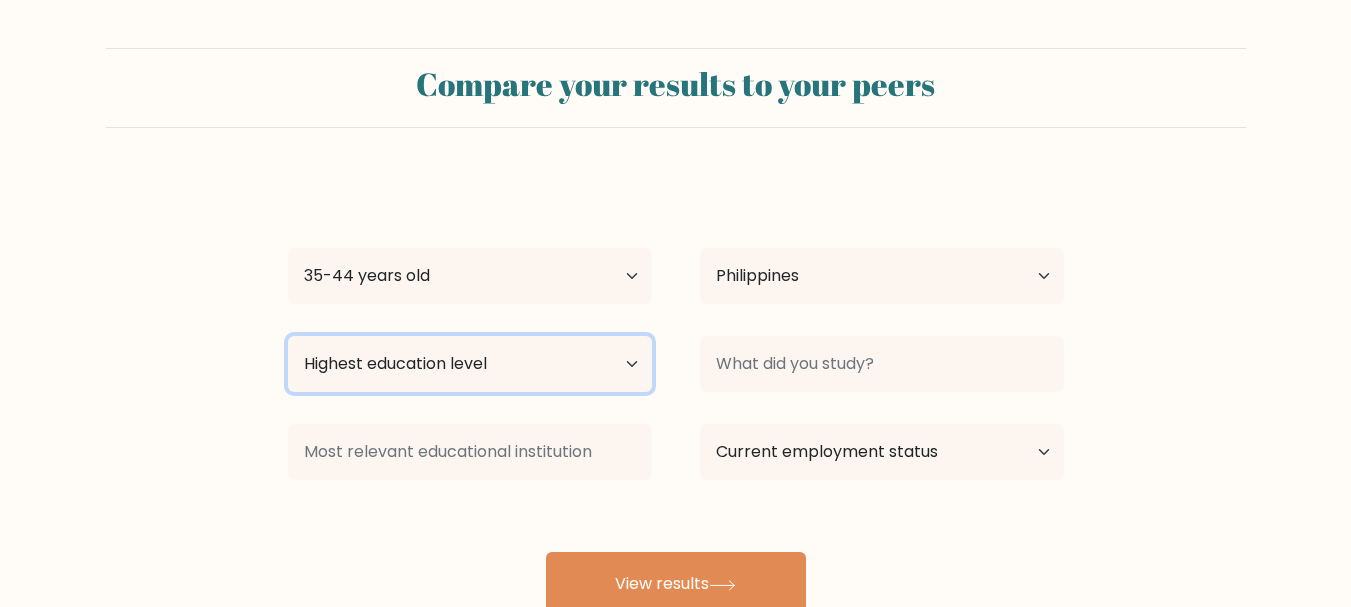 click on "Highest education level
No schooling
Primary
Lower Secondary
Upper Secondary
Occupation Specific
Bachelor's degree
Master's degree
Doctoral degree" at bounding box center (470, 364) 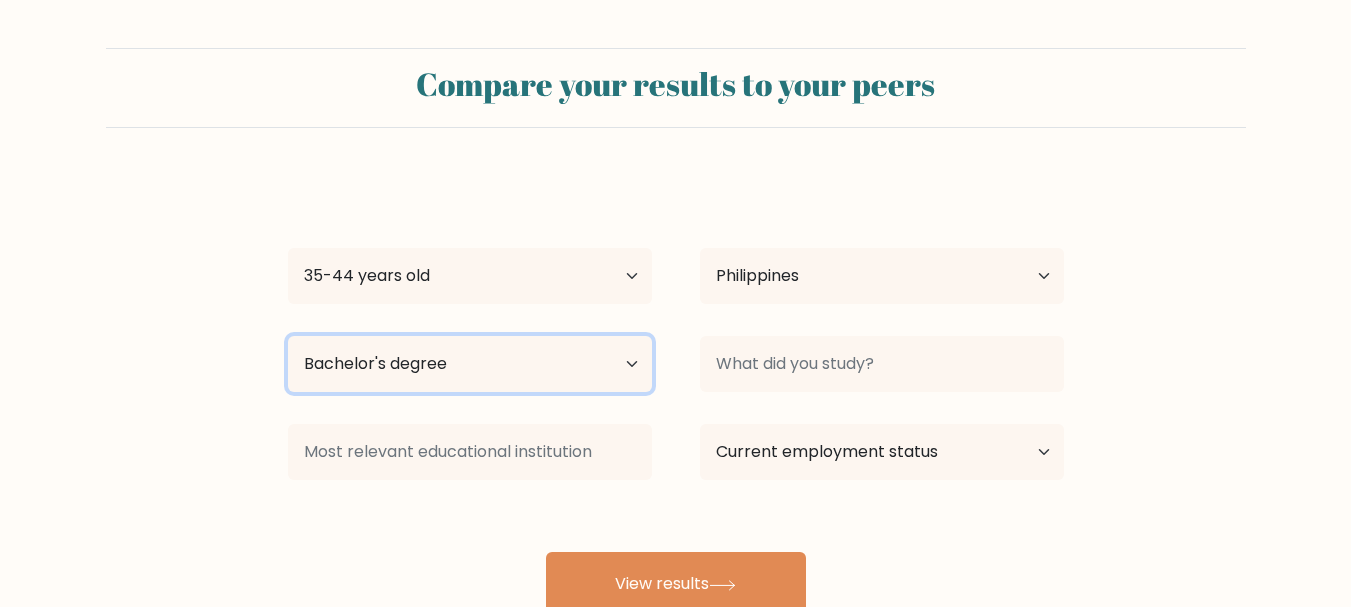 click on "Highest education level
No schooling
Primary
Lower Secondary
Upper Secondary
Occupation Specific
Bachelor's degree
Master's degree
Doctoral degree" at bounding box center (470, 364) 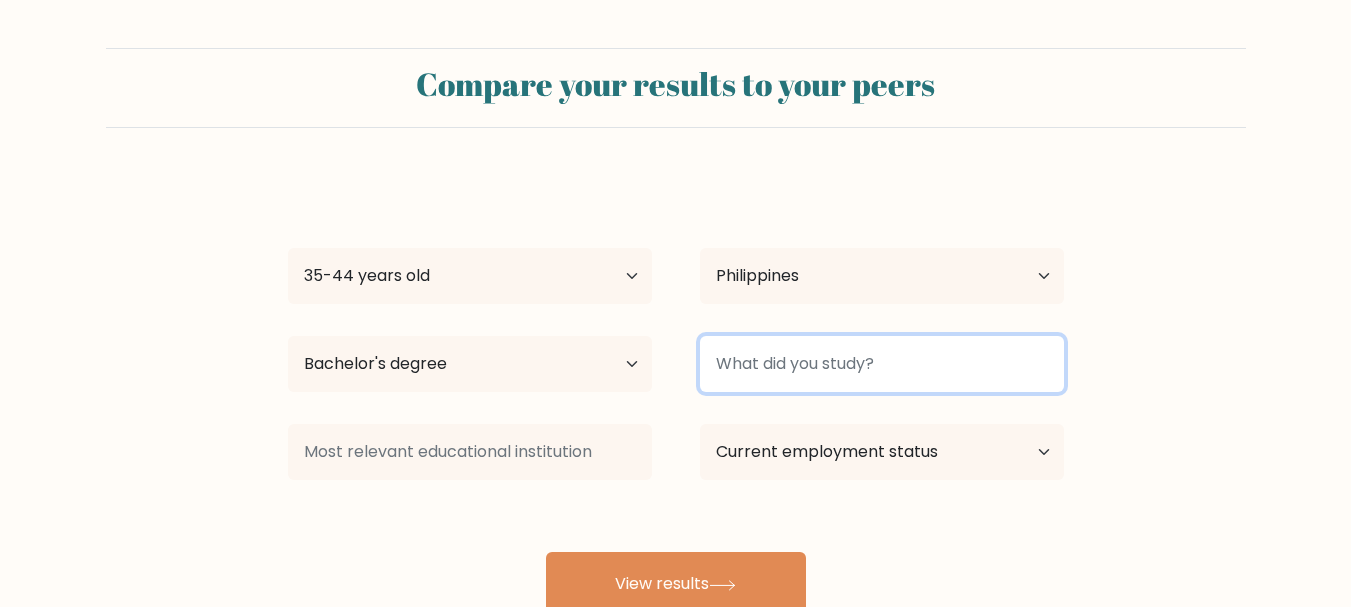 click at bounding box center (882, 364) 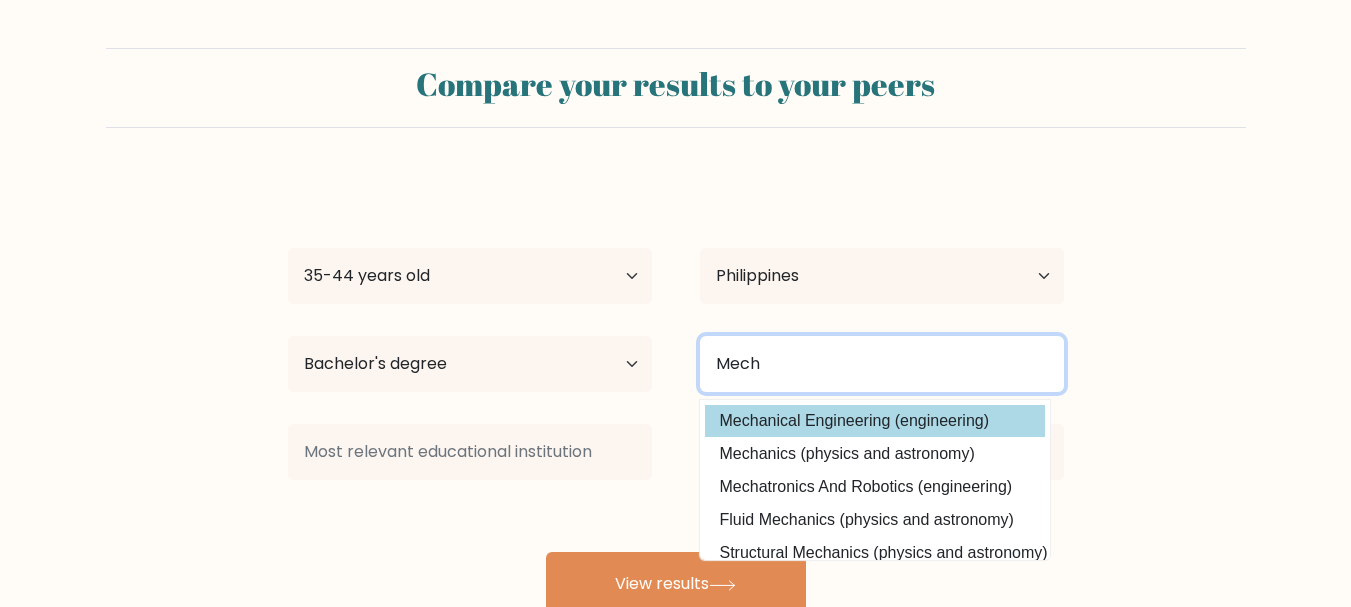 type on "Mech" 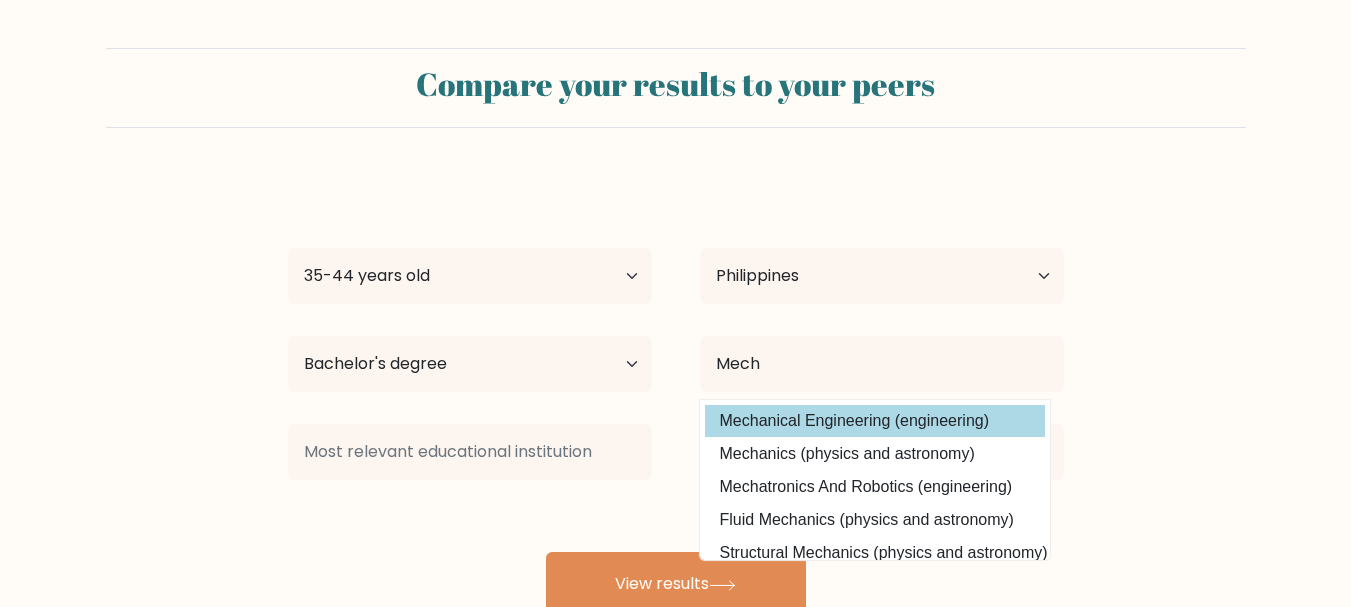 click on "Virgilio
Mundo Jr
Age
Under 18 years old
18-24 years old
25-34 years old
35-44 years old
45-54 years old
55-64 years old
65 years old and above
Country
Afghanistan
Albania
Algeria
American Samoa
Andorra
Angola
Anguilla
Antarctica
Antigua and Barbuda
Argentina
Armenia
Aruba
Australia
Austria
Azerbaijan
Bahamas
Bahrain
Bangladesh
Barbados
Belarus
Belgium
Belize
Benin
Bermuda
Bhutan
Bolivia
Bonaire, Sint Eustatius and Saba
Bosnia and Herzegovina
Botswana
Bouvet Island
Brazil
Brunei" at bounding box center [676, 396] 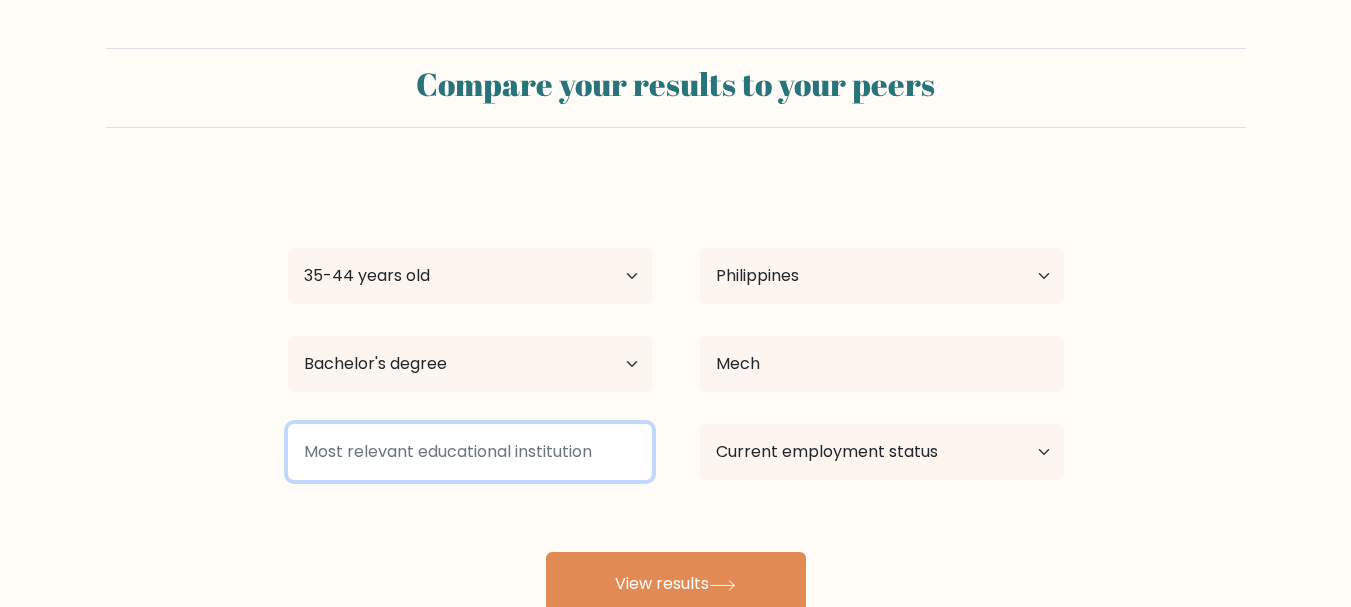 click at bounding box center (470, 452) 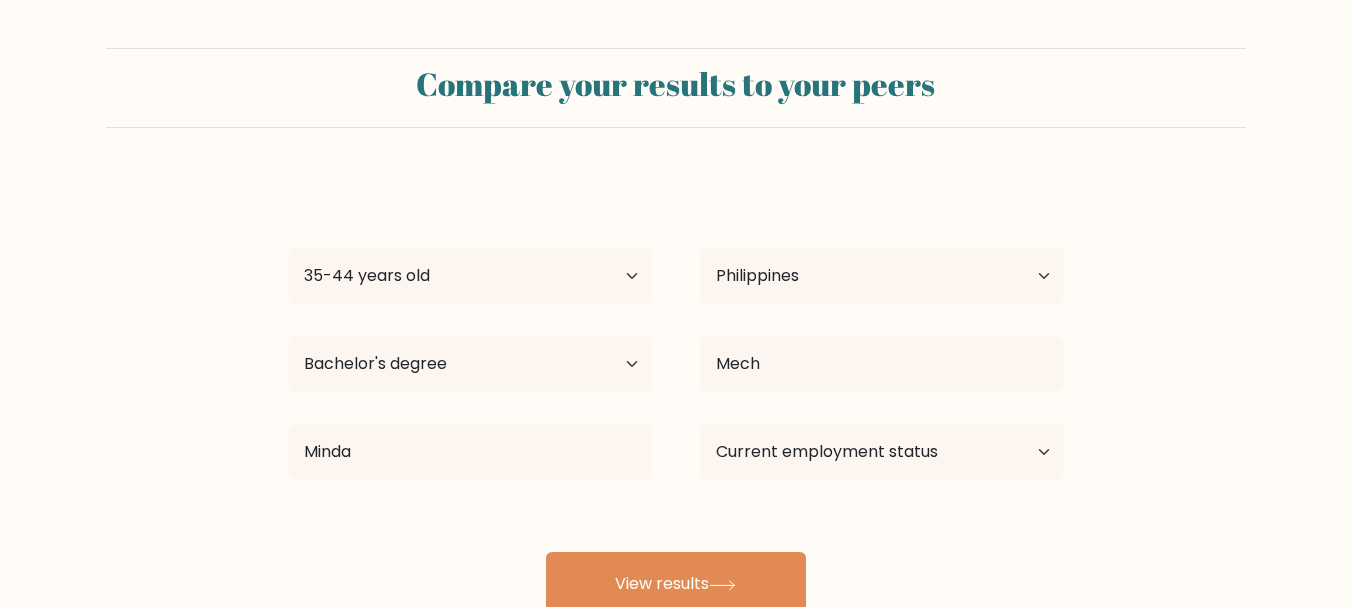 click on "Virgilio
Mundo Jr
Age
Under 18 years old
18-24 years old
25-34 years old
35-44 years old
45-54 years old
55-64 years old
65 years old and above
Country
Afghanistan
Albania
Algeria
American Samoa
Andorra
Angola
Anguilla
Antarctica
Antigua and Barbuda
Argentina
Armenia
Aruba
Australia
Austria
Azerbaijan
Bahamas
Bahrain
Bangladesh
Barbados
Belarus
Belgium
Belize
Benin
Bermuda
Bhutan
Bolivia
Bonaire, Sint Eustatius and Saba
Bosnia and Herzegovina
Botswana
Bouvet Island
Brazil
Brunei" at bounding box center (676, 396) 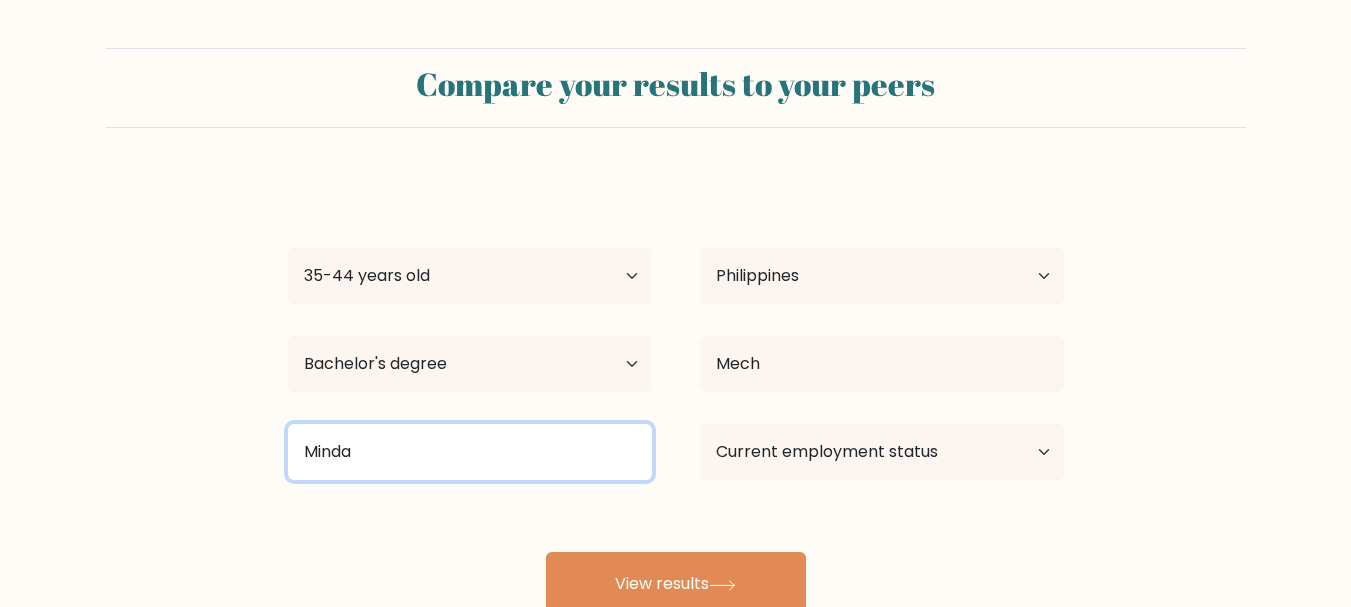 click on "Minda" at bounding box center (470, 452) 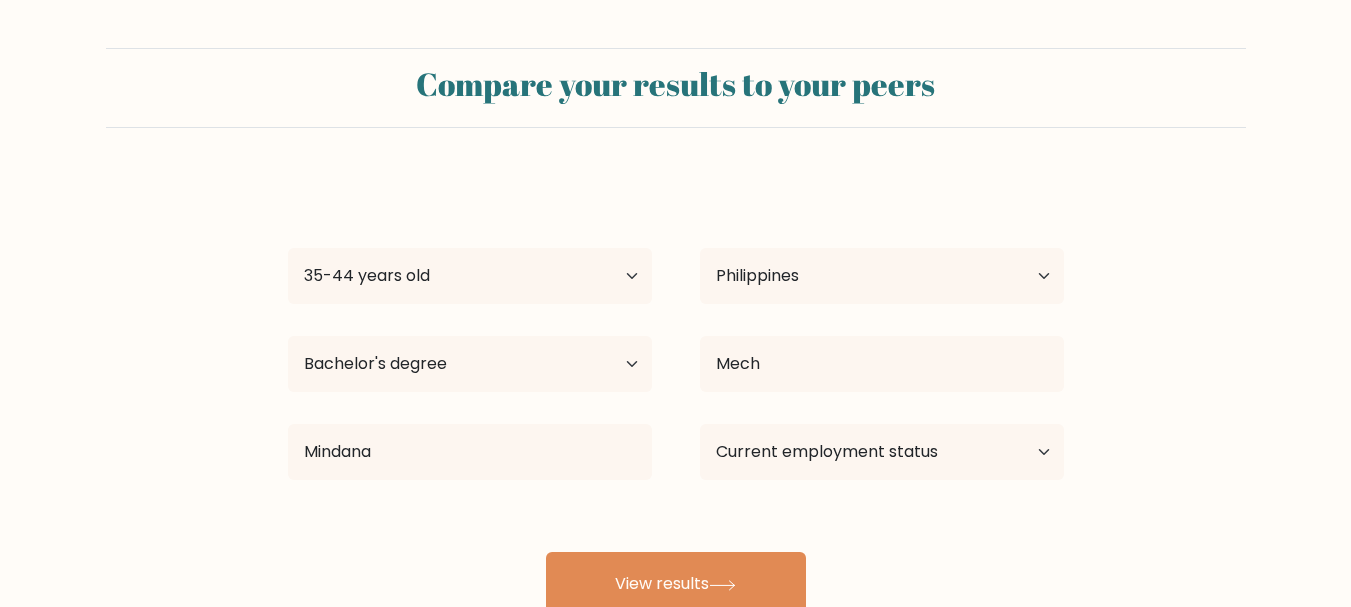 click on "Virgilio
Mundo Jr
Age
Under 18 years old
18-24 years old
25-34 years old
35-44 years old
45-54 years old
55-64 years old
65 years old and above
Country
Afghanistan
Albania
Algeria
American Samoa
Andorra
Angola
Anguilla
Antarctica
Antigua and Barbuda
Argentina
Armenia
Aruba
Australia
Austria
Azerbaijan
Bahamas
Bahrain
Bangladesh
Barbados
Belarus
Belgium
Belize
Benin
Bermuda
Bhutan
Bolivia
Bonaire, Sint Eustatius and Saba
Bosnia and Herzegovina
Botswana
Bouvet Island
Brazil
Brunei" at bounding box center [676, 396] 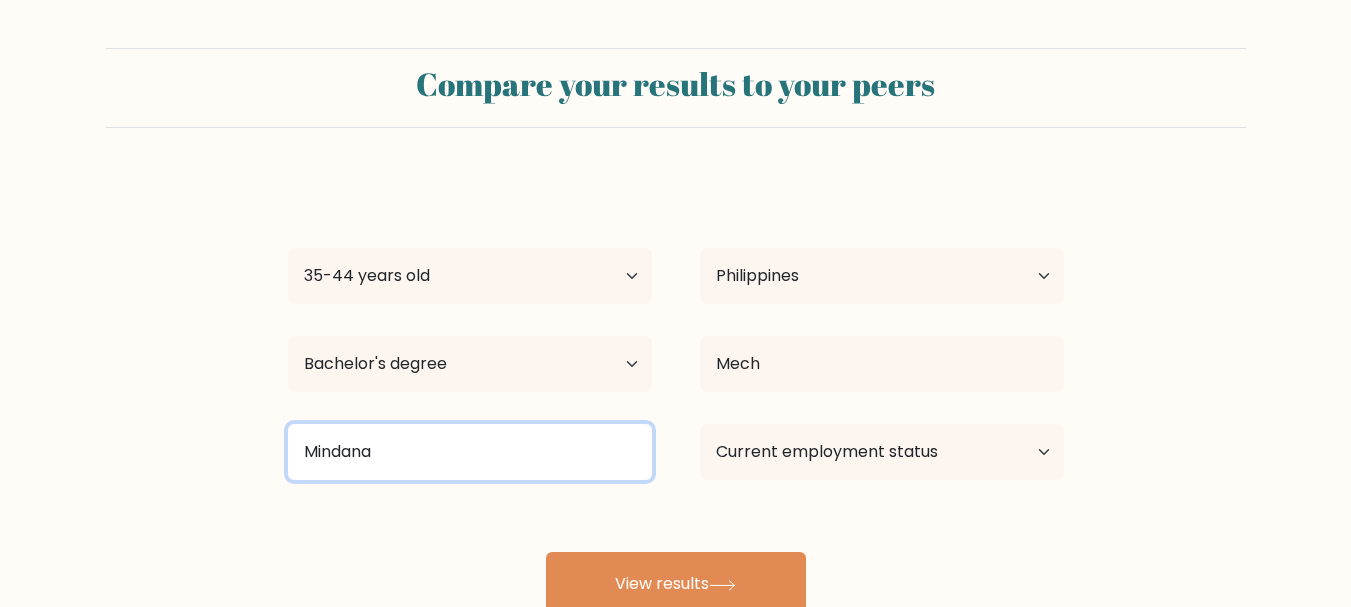 click on "Mindana" at bounding box center [470, 452] 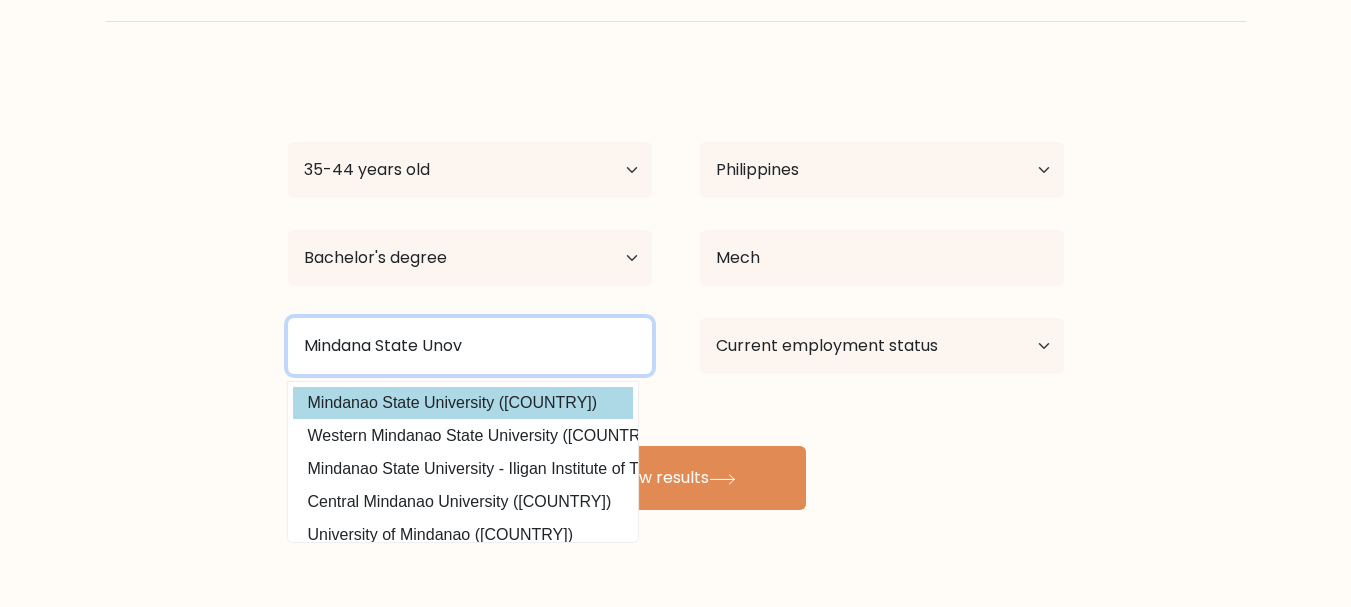 scroll, scrollTop: 151, scrollLeft: 0, axis: vertical 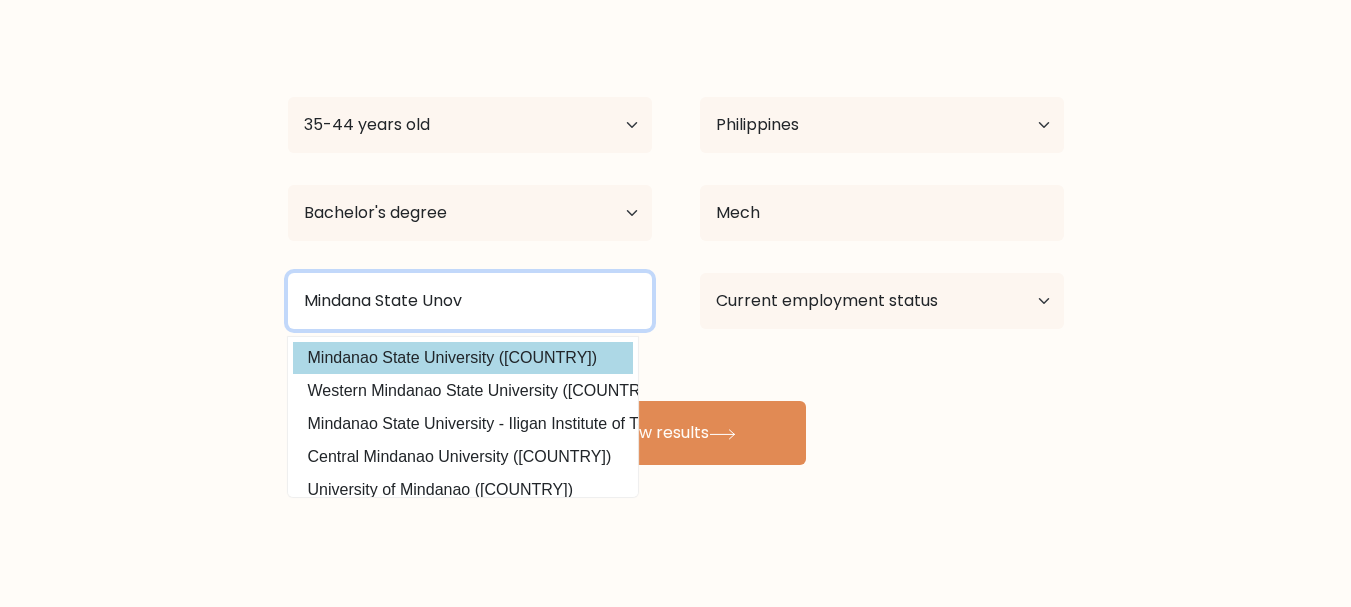 type on "Mindana State University" 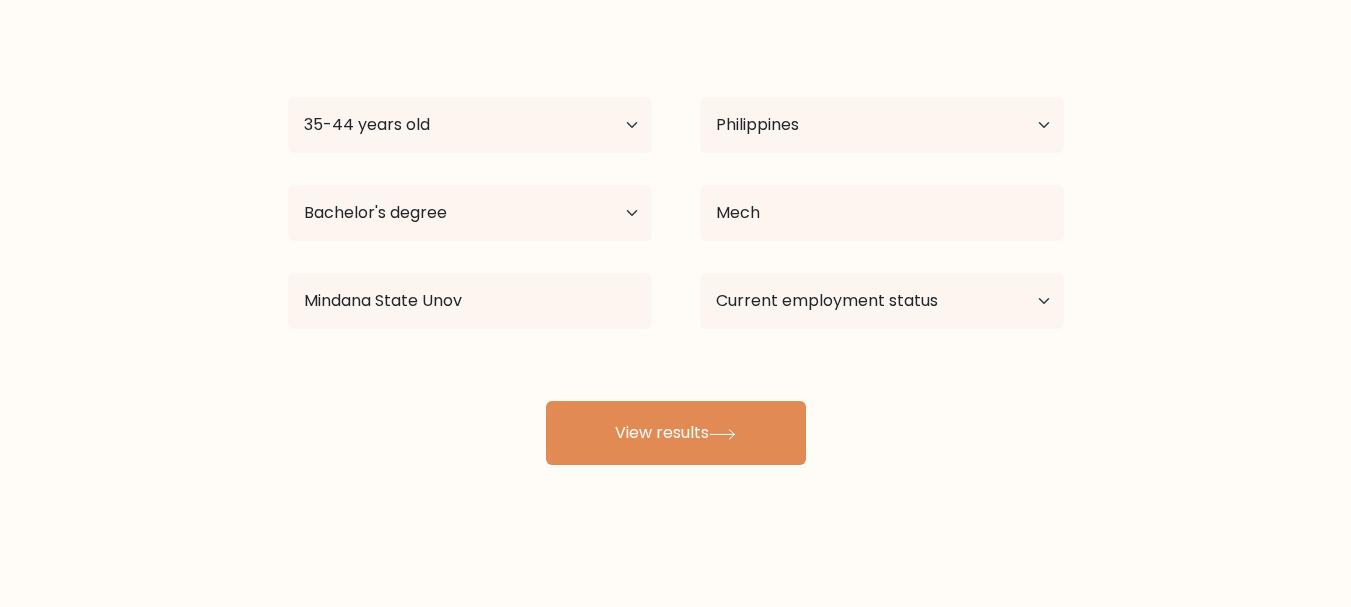 click on "Virgilio
Mundo Jr
Age
Under 18 years old
18-24 years old
25-34 years old
35-44 years old
45-54 years old
55-64 years old
65 years old and above
Country
Afghanistan
Albania
Algeria
American Samoa
Andorra
Angola
Anguilla
Antarctica
Antigua and Barbuda
Argentina
Armenia
Aruba
Australia
Austria
Azerbaijan
Bahamas
Bahrain
Bangladesh
Barbados
Belarus
Belgium
Belize
Benin
Bermuda
Bhutan
Bolivia
Bonaire, Sint Eustatius and Saba
Bosnia and Herzegovina
Botswana
Bouvet Island
Brazil
Brunei" at bounding box center (676, 245) 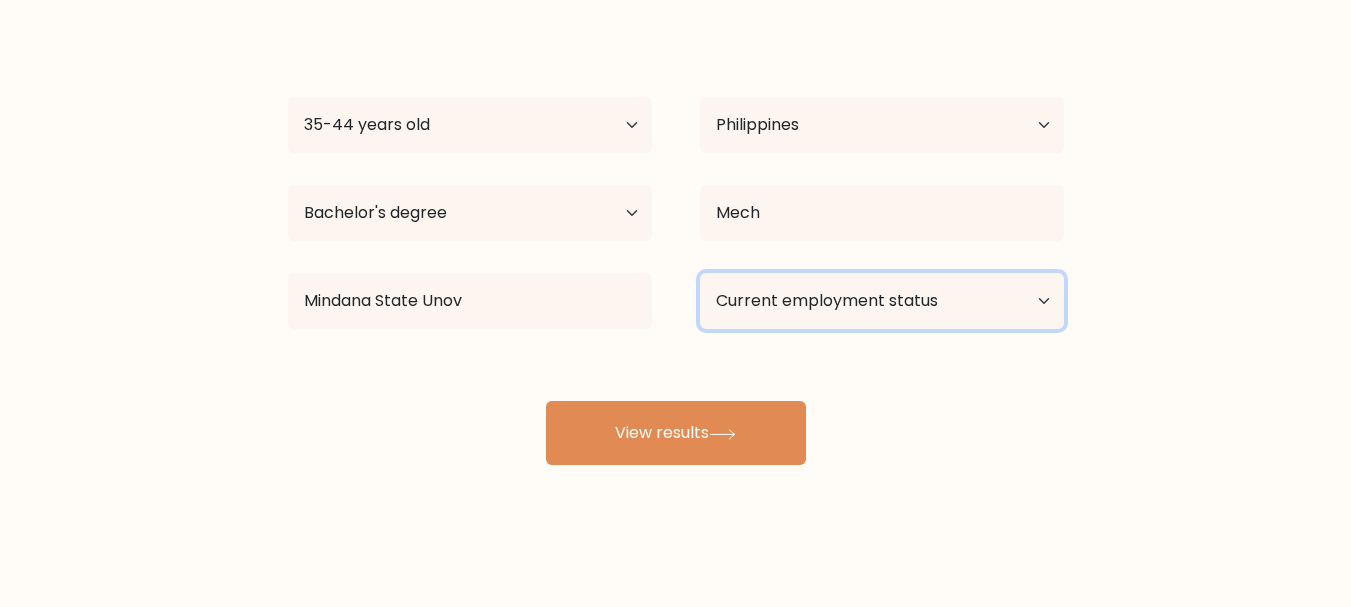 click on "Current employment status
Employed
Student
Retired
Other / prefer not to answer" at bounding box center (882, 301) 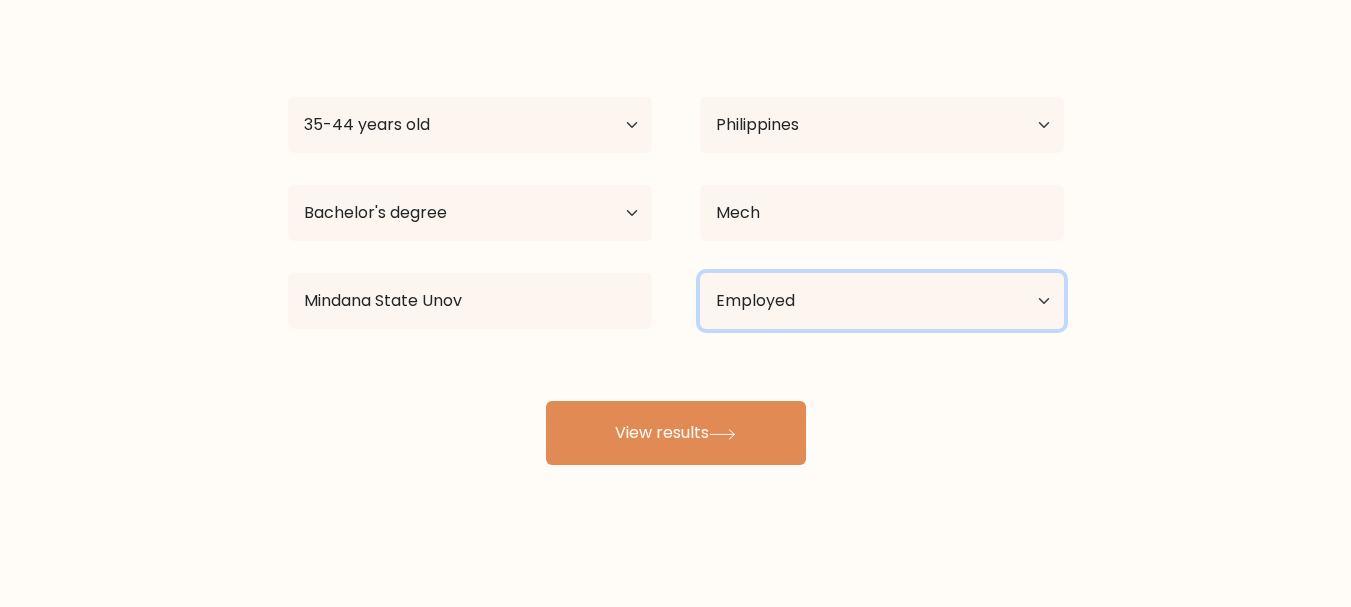 click on "Current employment status
Employed
Student
Retired
Other / prefer not to answer" at bounding box center [882, 301] 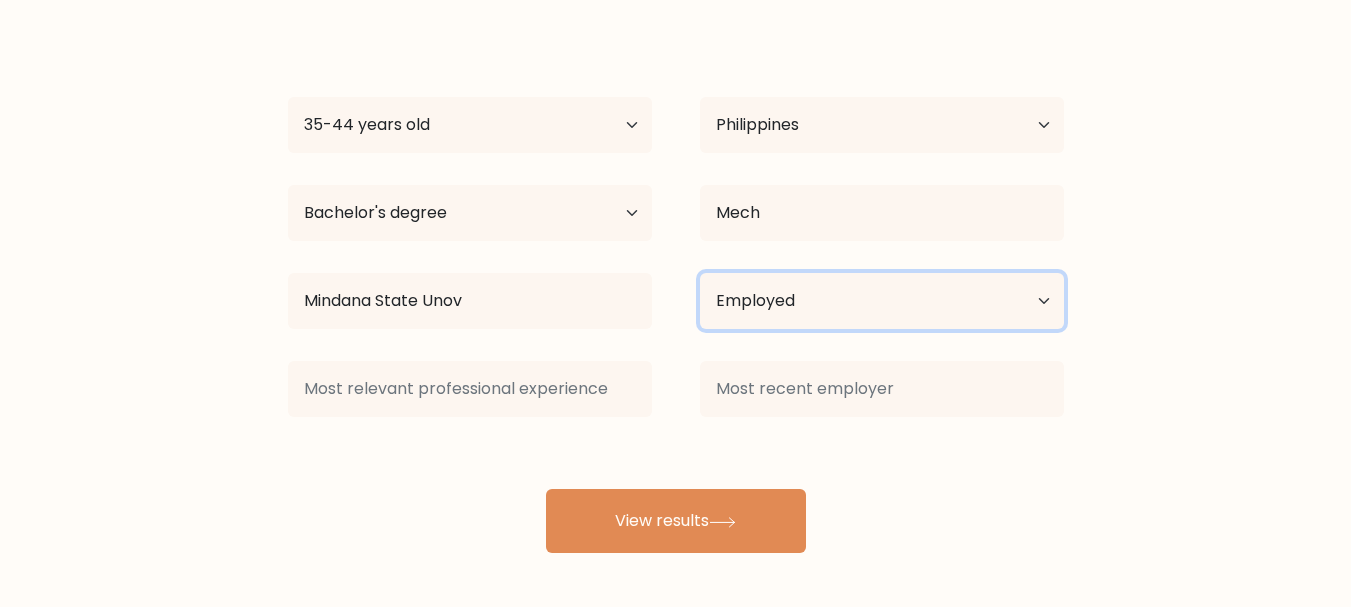 click on "Current employment status
Employed
Student
Retired
Other / prefer not to answer" at bounding box center [882, 301] 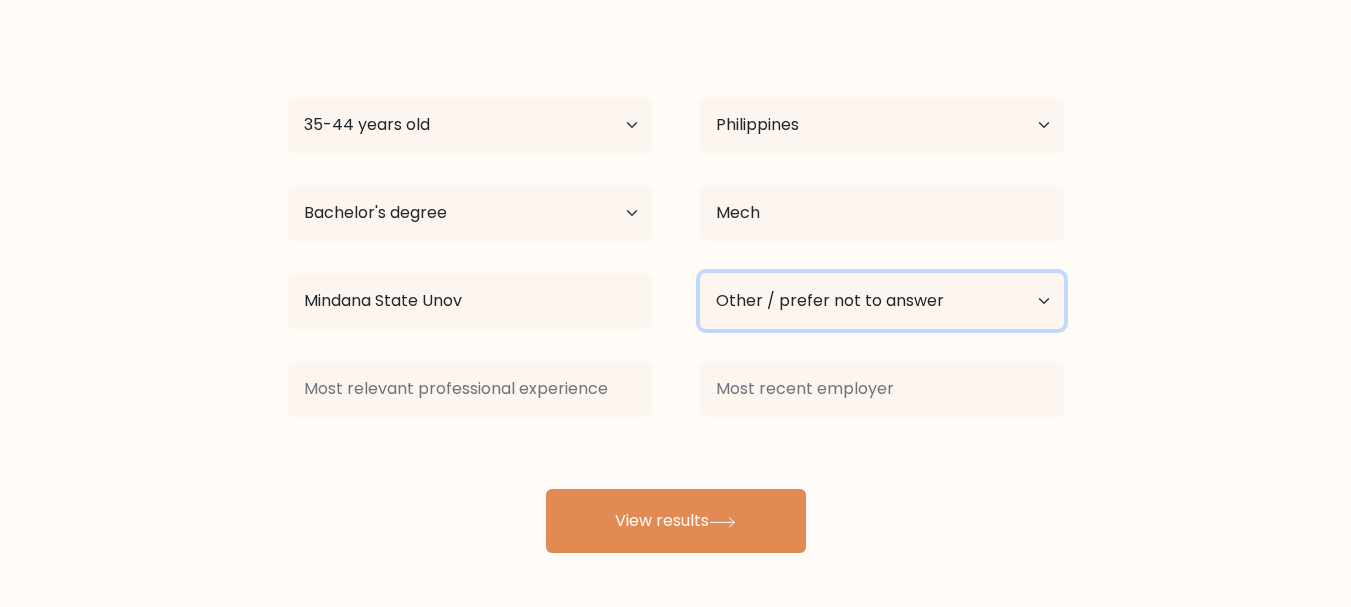 click on "Current employment status
Employed
Student
Retired
Other / prefer not to answer" at bounding box center [882, 301] 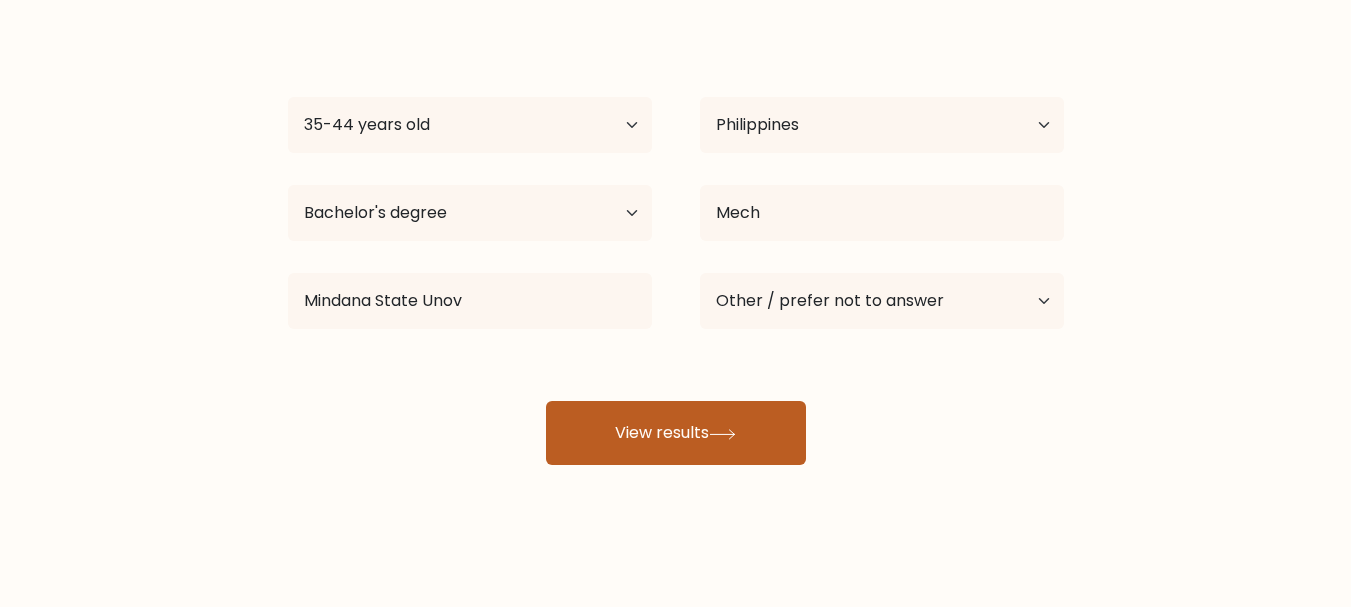 click on "View results" at bounding box center [676, 433] 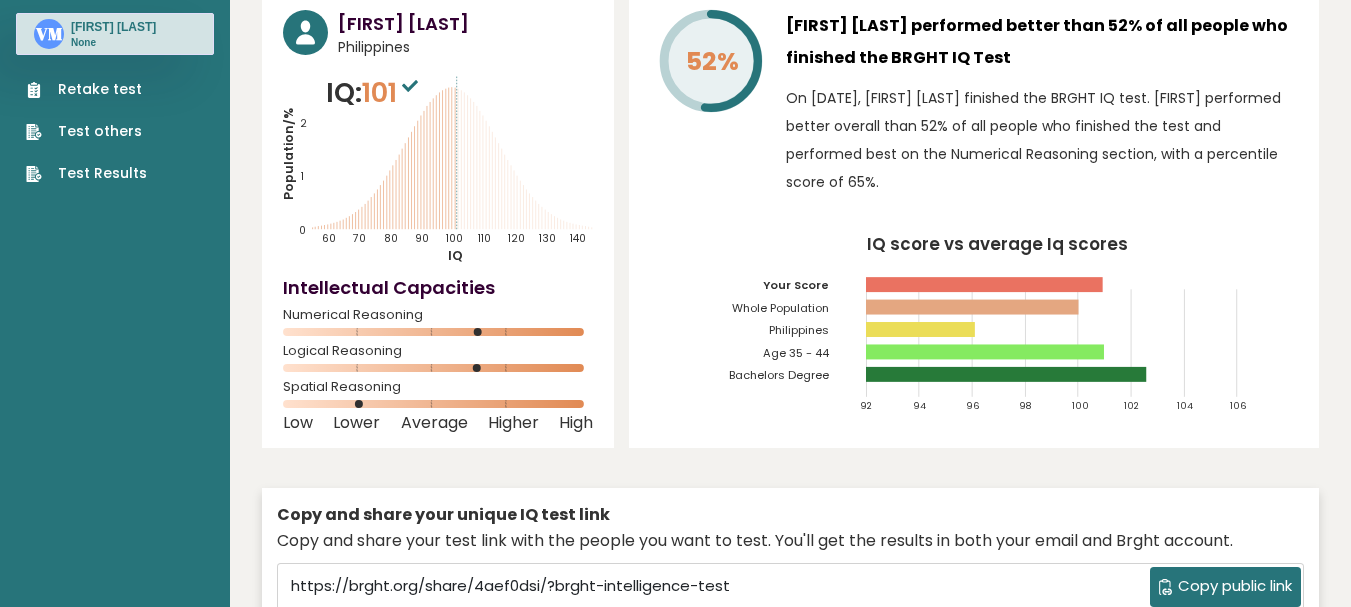 scroll, scrollTop: 0, scrollLeft: 0, axis: both 